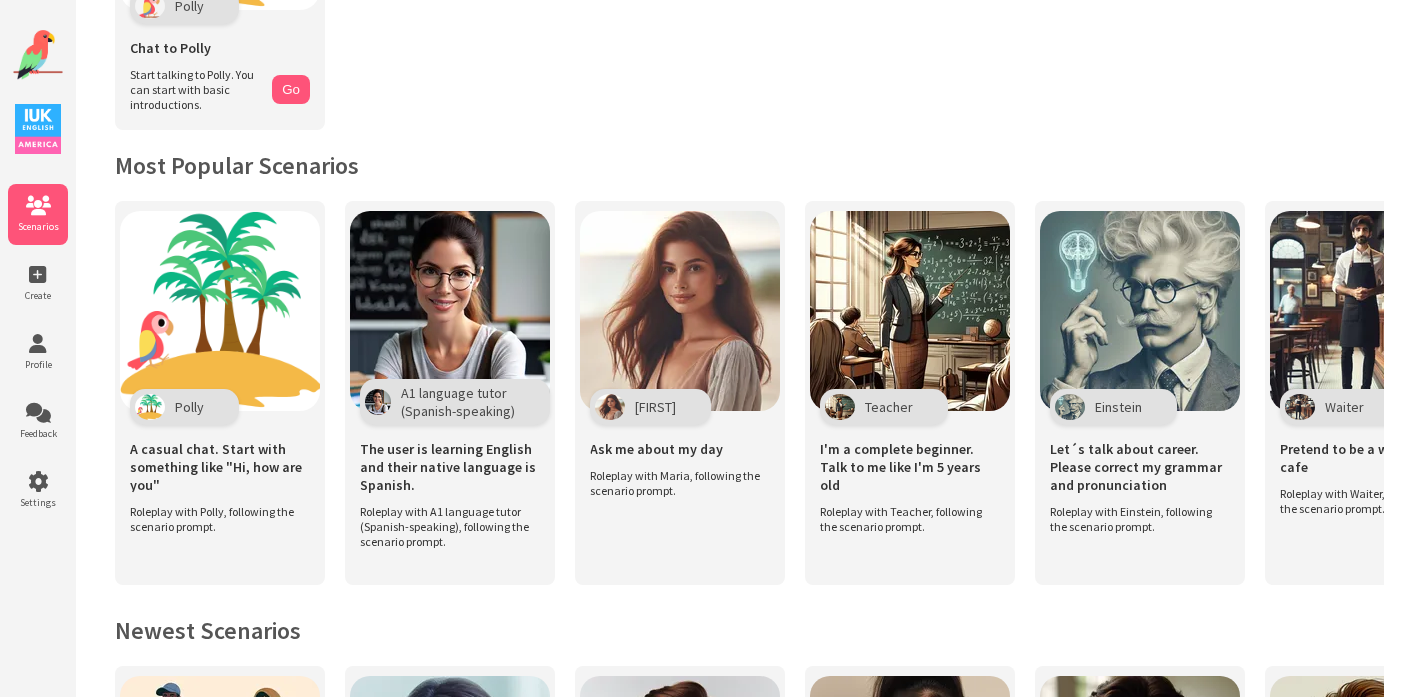 scroll, scrollTop: 285, scrollLeft: 0, axis: vertical 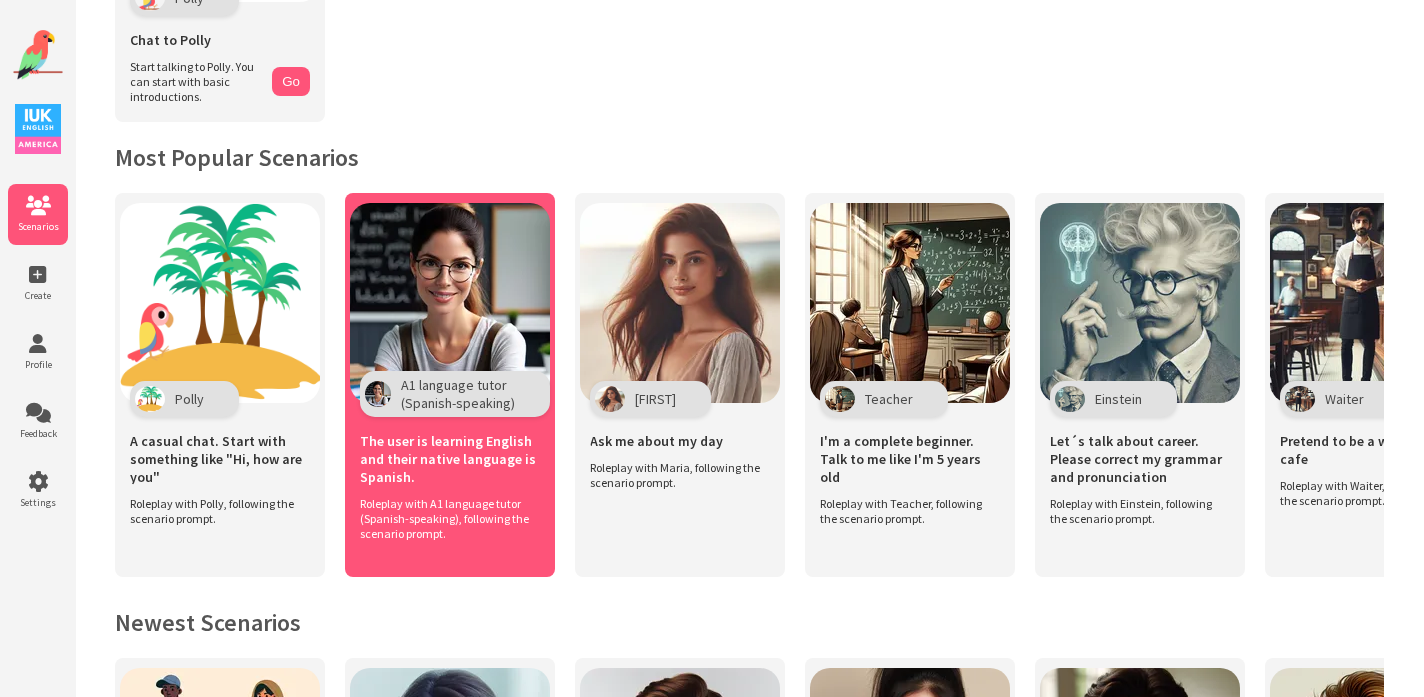 click on "A1 language tutor (Spanish-speaking)" at bounding box center (458, 394) 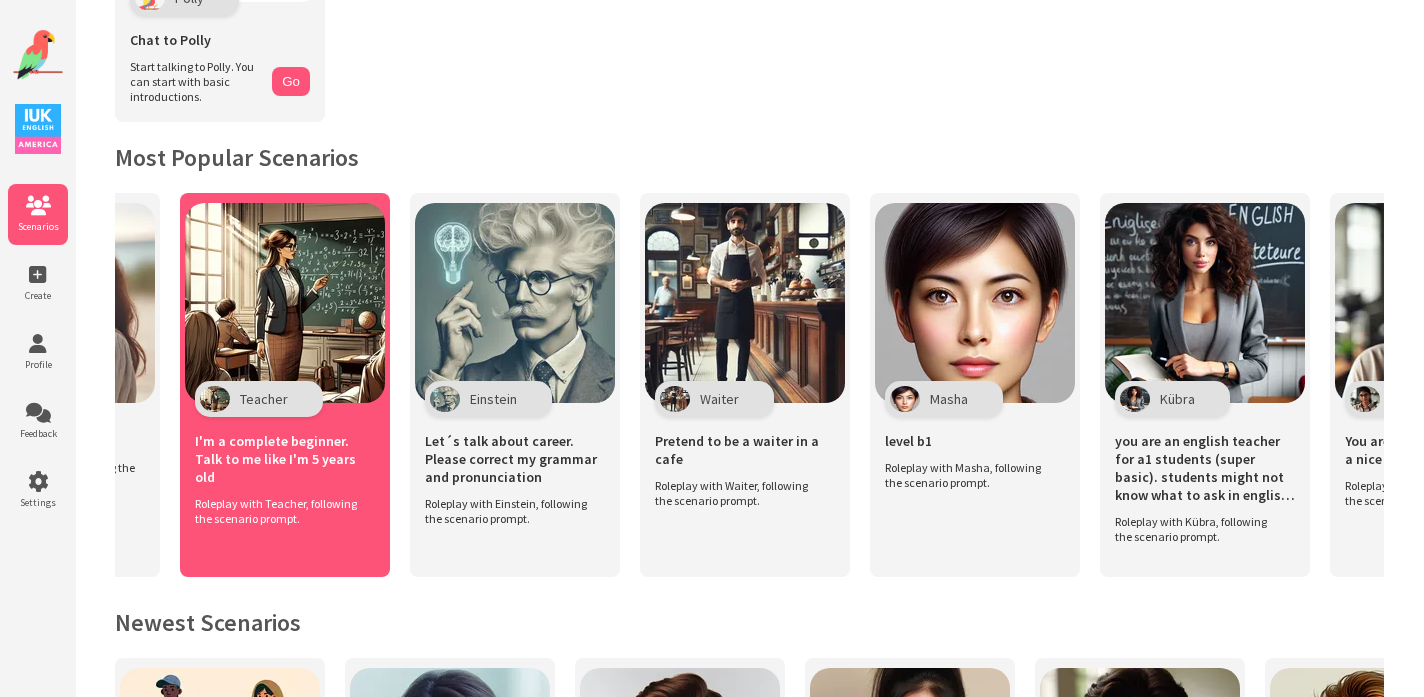 scroll, scrollTop: 0, scrollLeft: 632, axis: horizontal 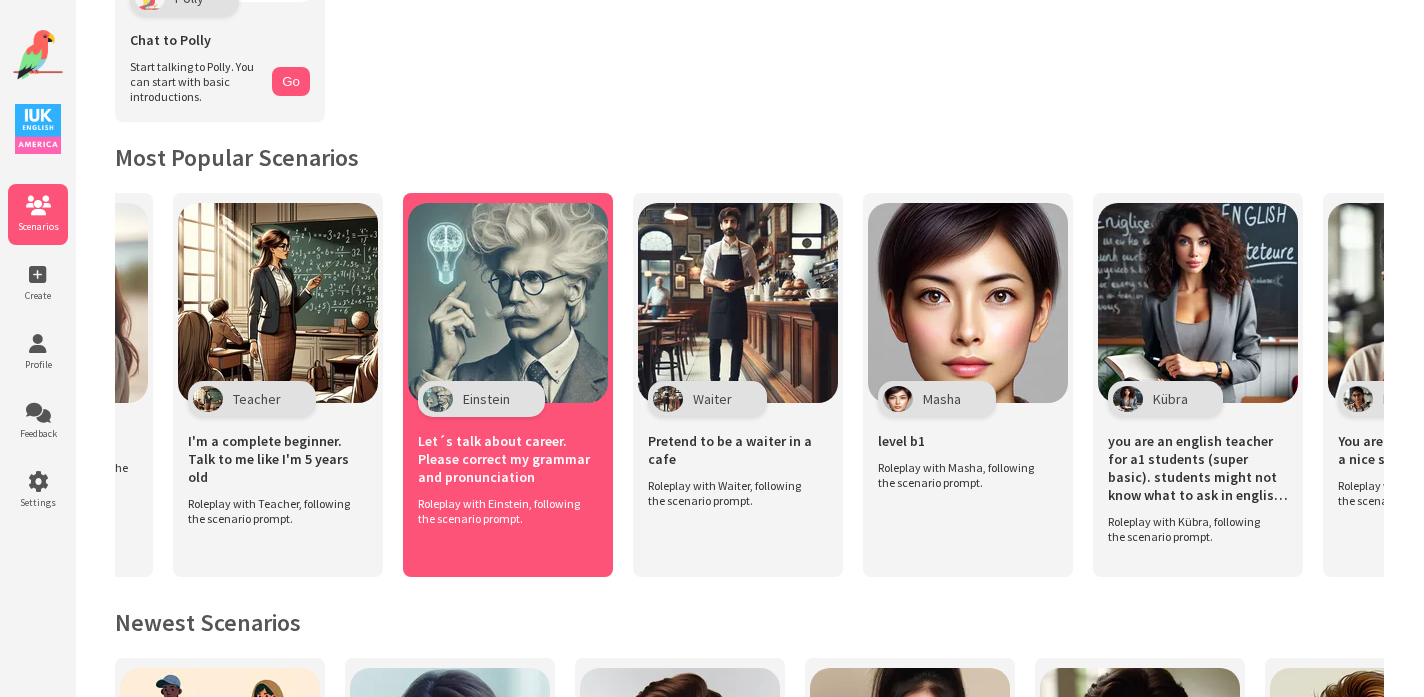 click on "Einstein" at bounding box center [486, 399] 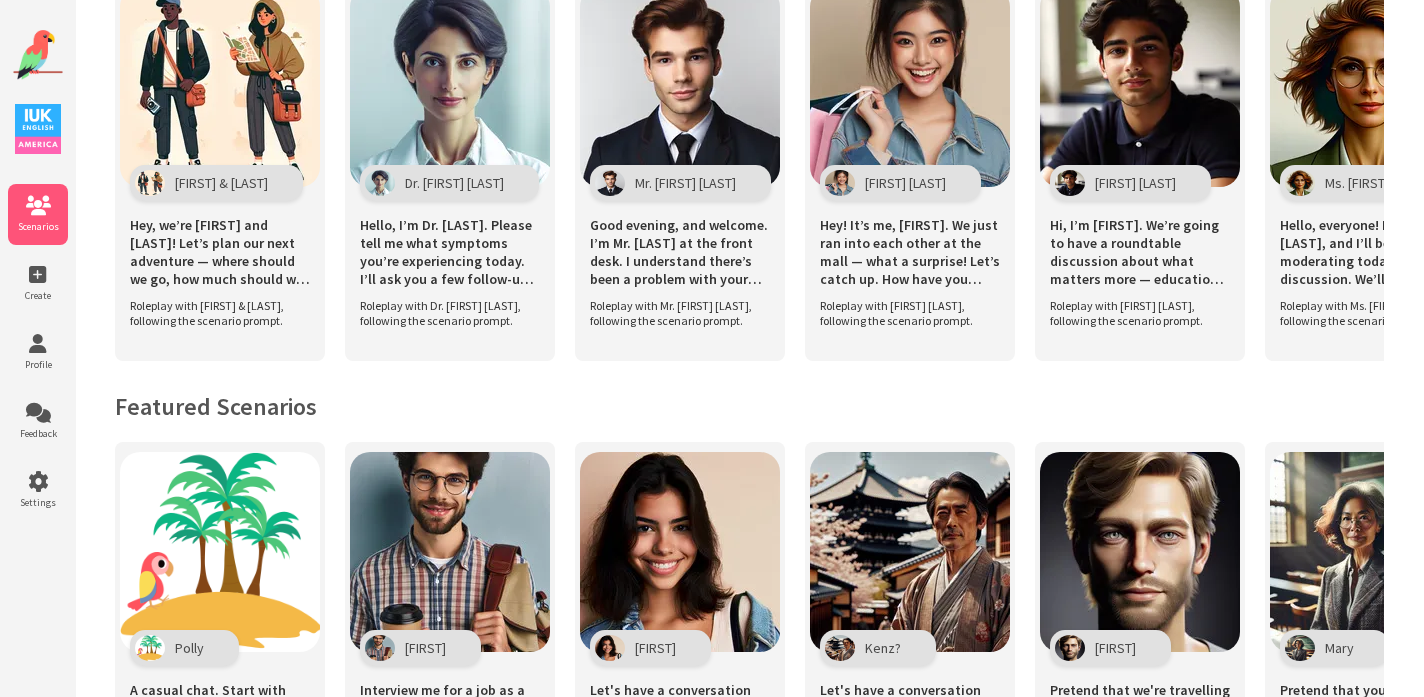 scroll, scrollTop: 1386, scrollLeft: 0, axis: vertical 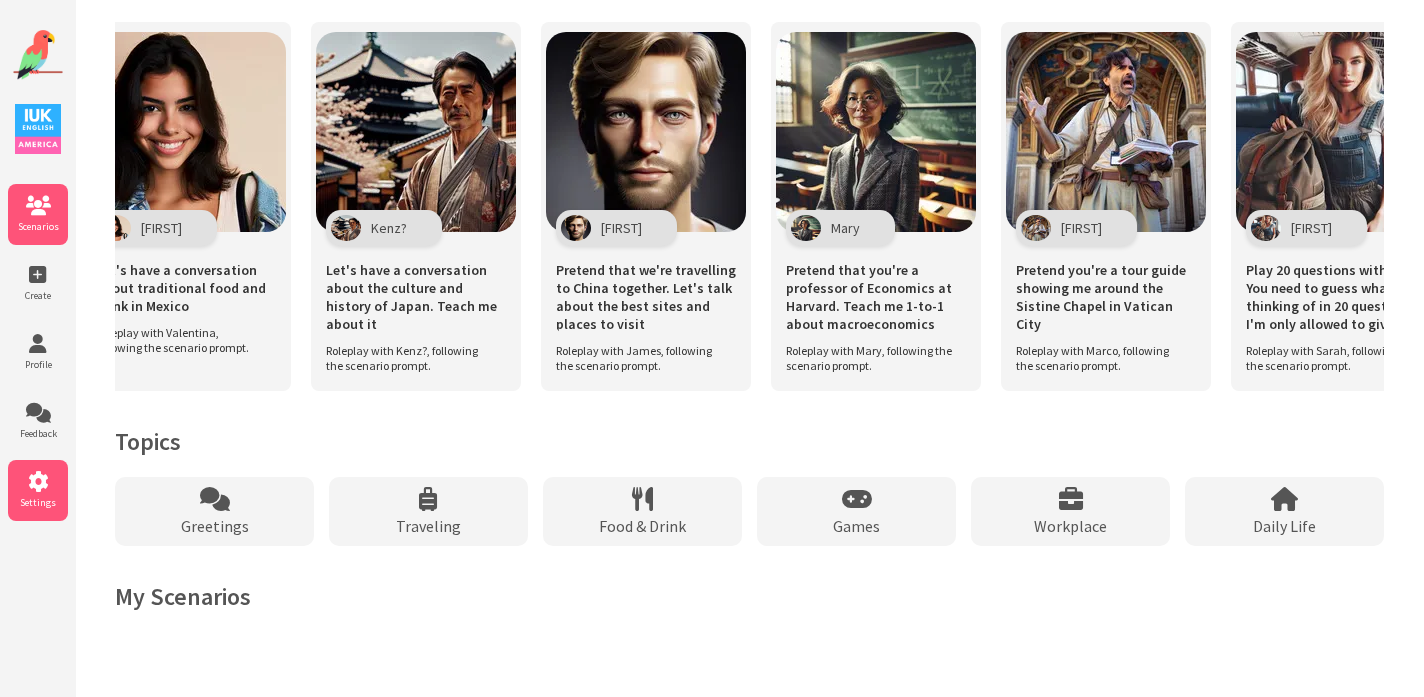 click on "Settings" at bounding box center [38, 502] 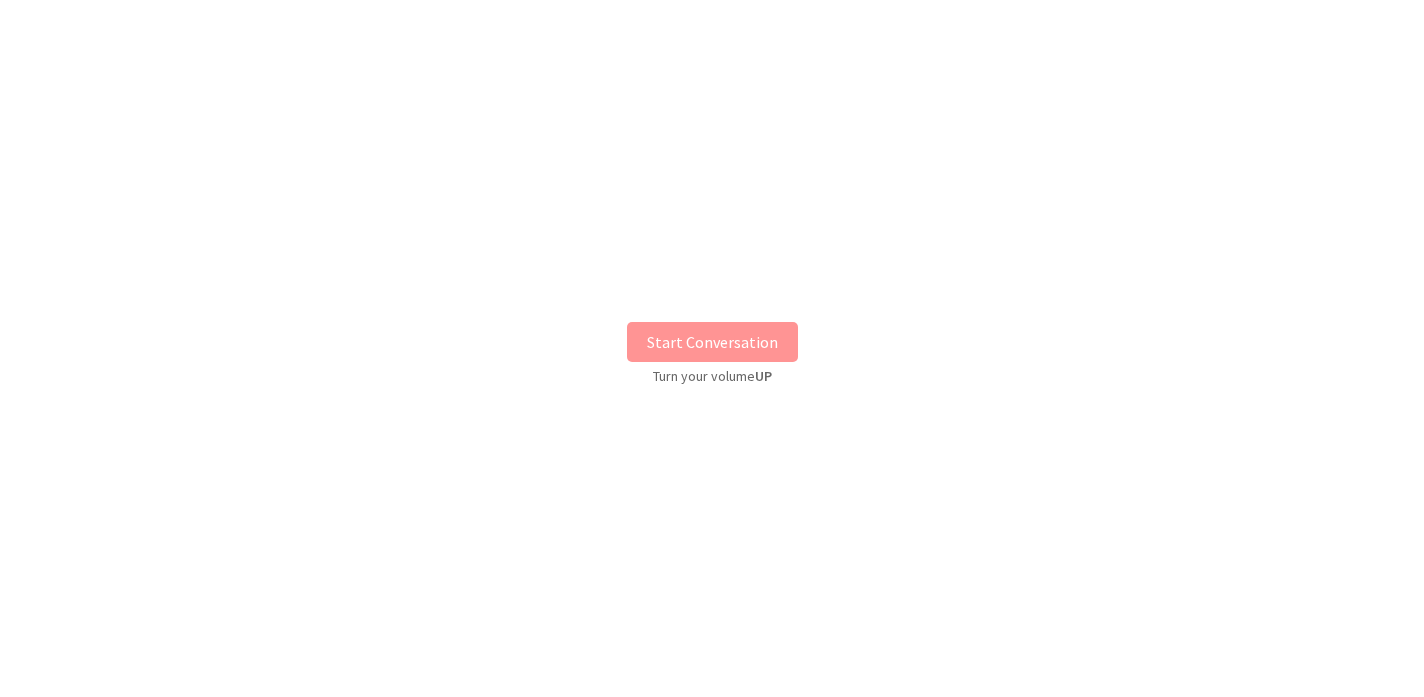 scroll, scrollTop: 0, scrollLeft: 0, axis: both 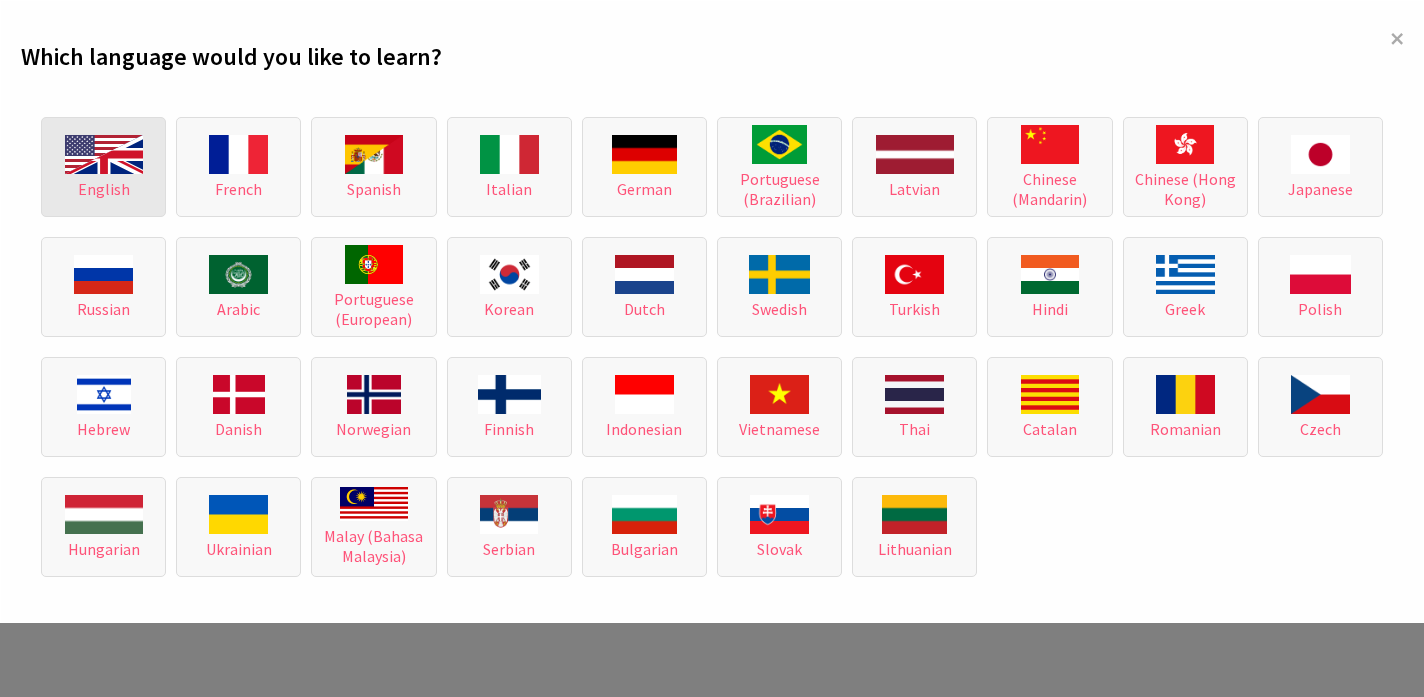 click at bounding box center (104, 154) 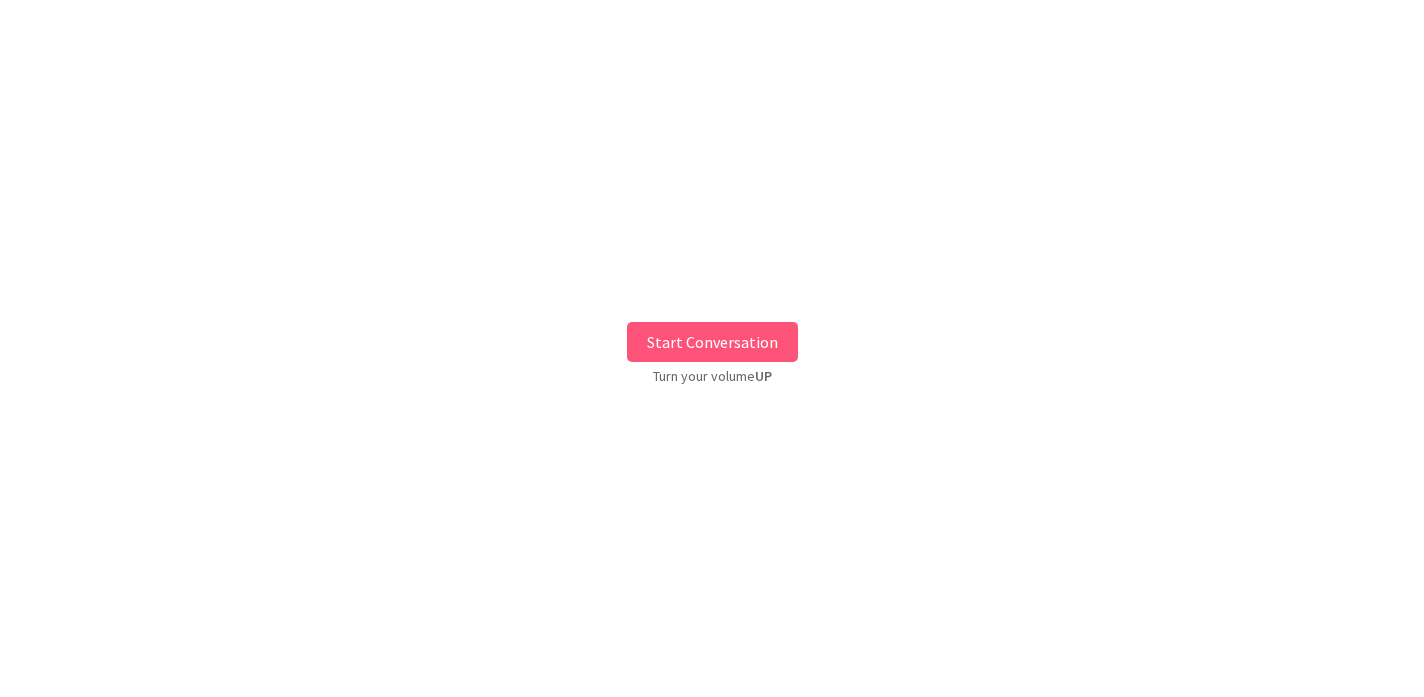 click on "Start Conversation" at bounding box center (712, 342) 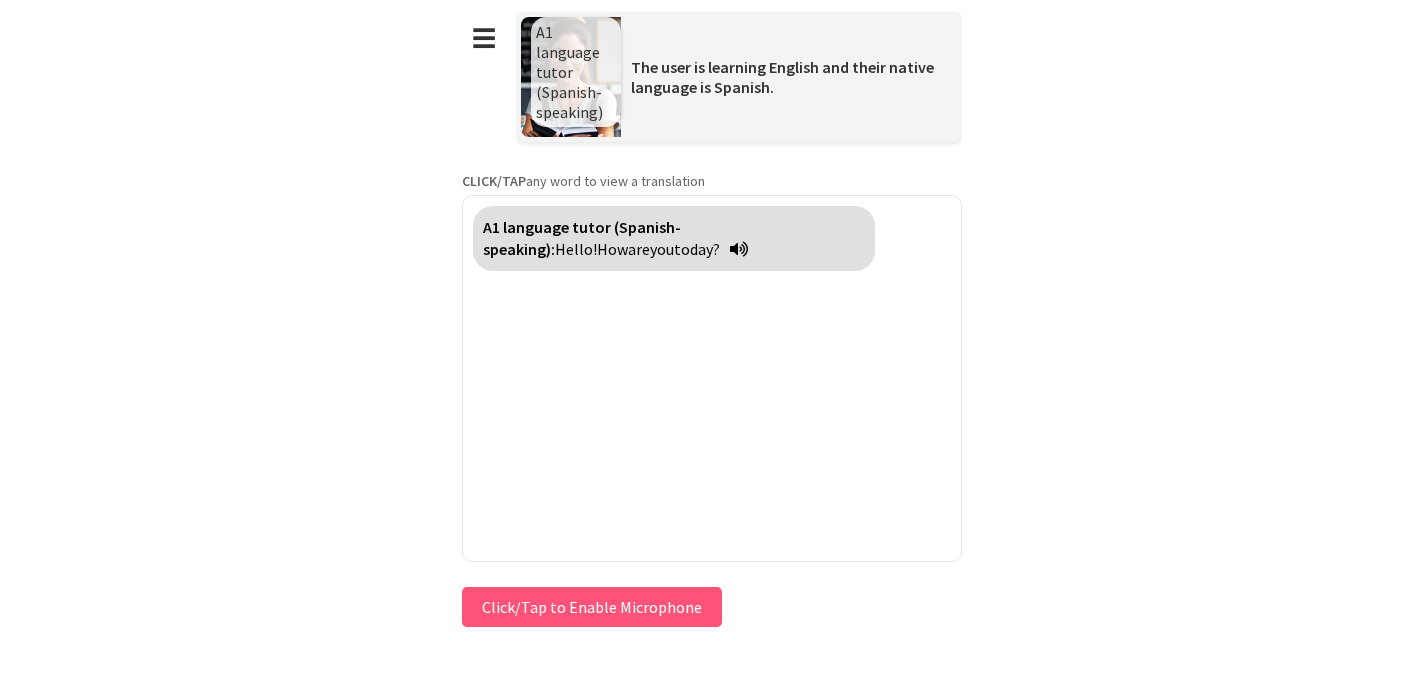 click on "Click/Tap to Enable Microphone" at bounding box center (592, 607) 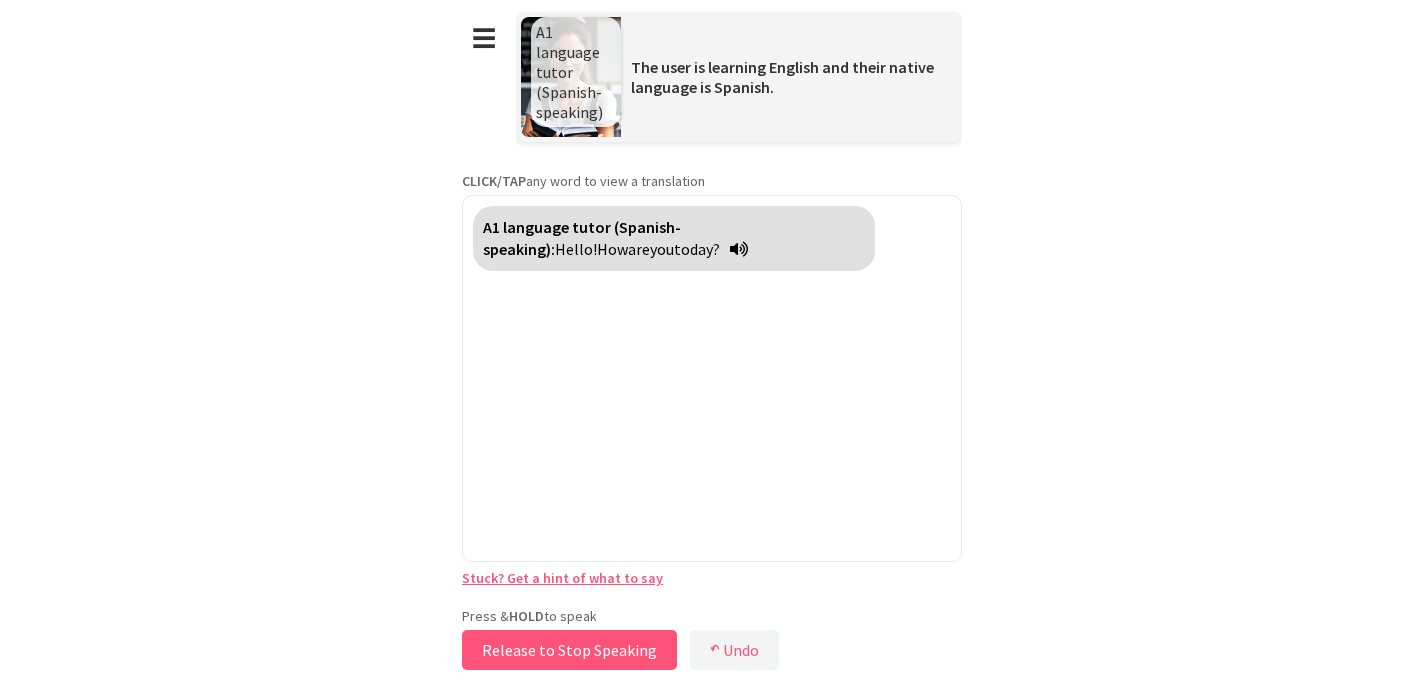 click on "Release to Stop Speaking" at bounding box center [569, 650] 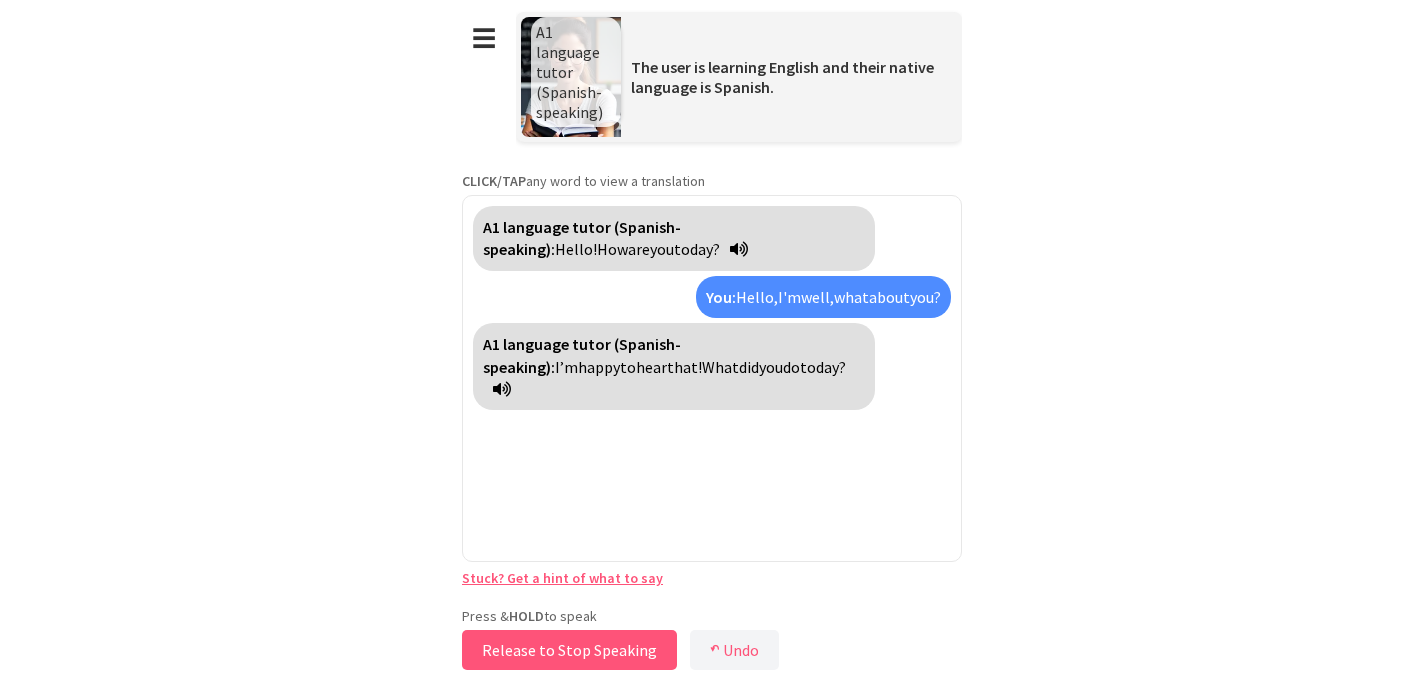 click on "Release to Stop Speaking" at bounding box center [569, 650] 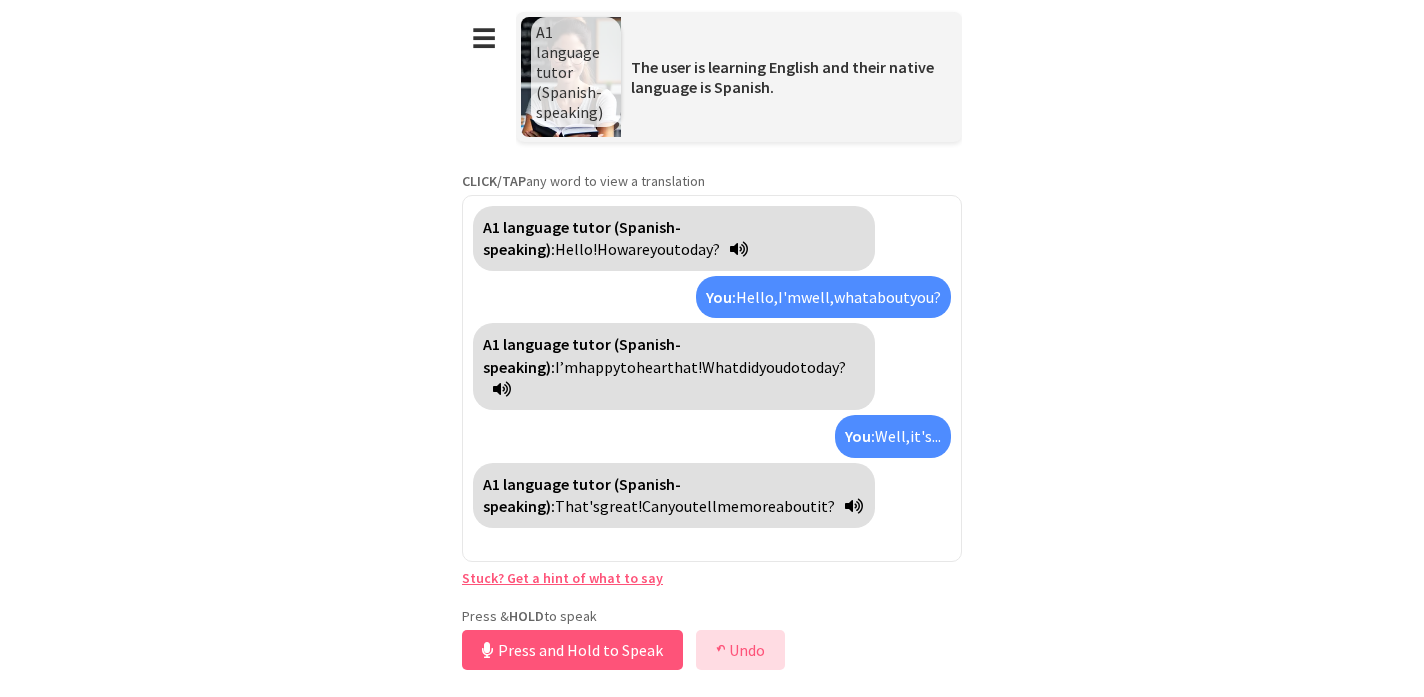 click on "↶" at bounding box center [721, 650] 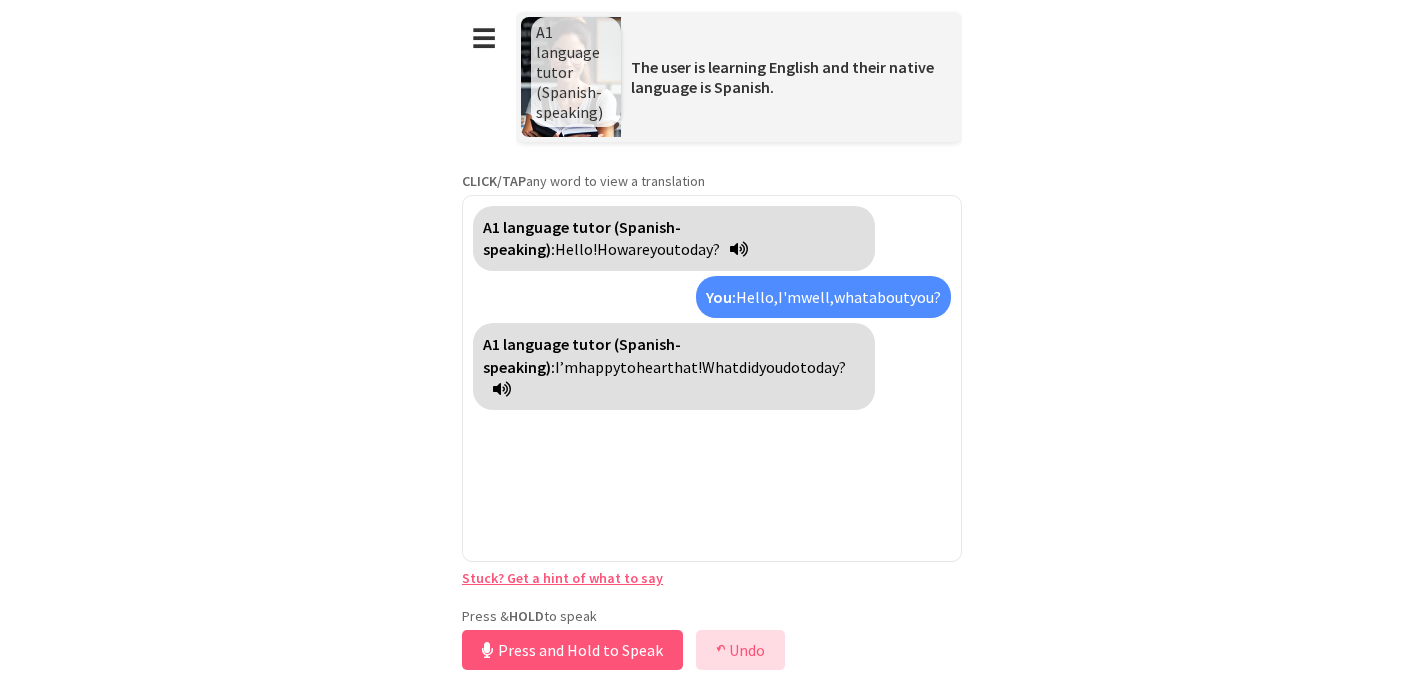 click on "↶" at bounding box center [721, 650] 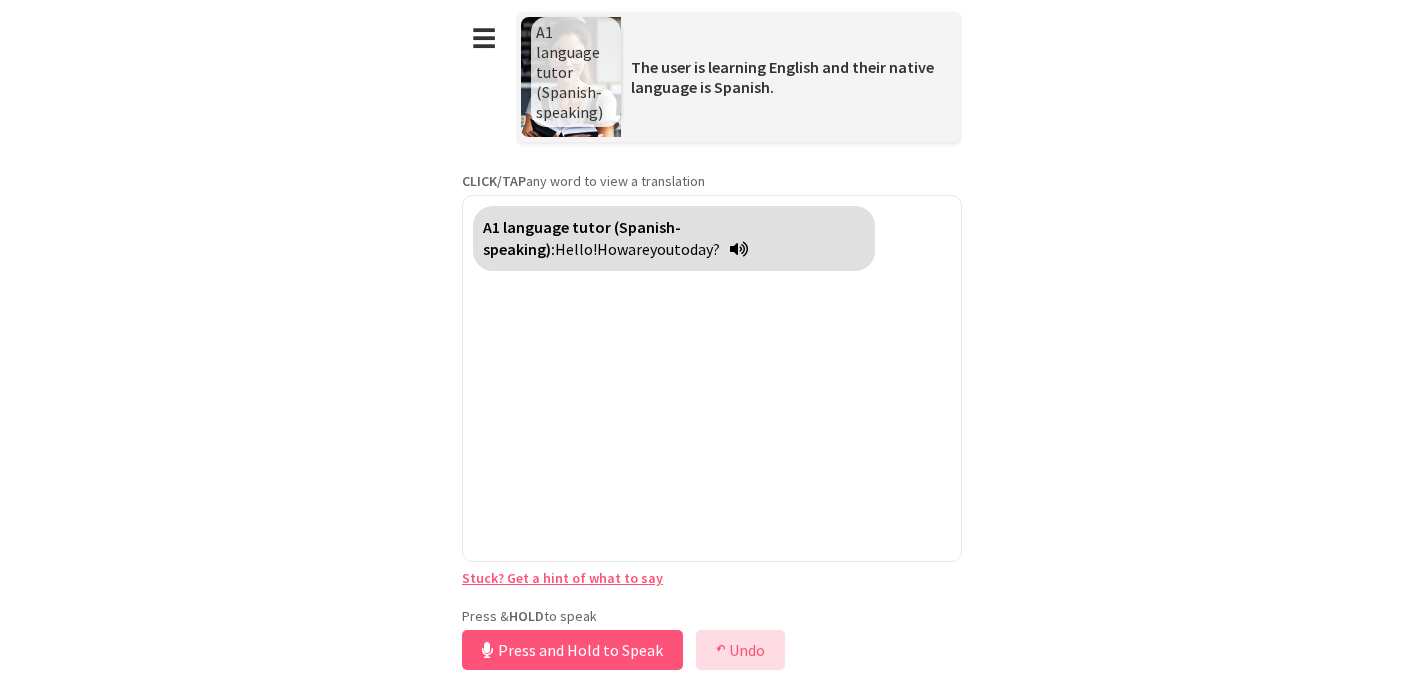 click on "↶" at bounding box center [721, 650] 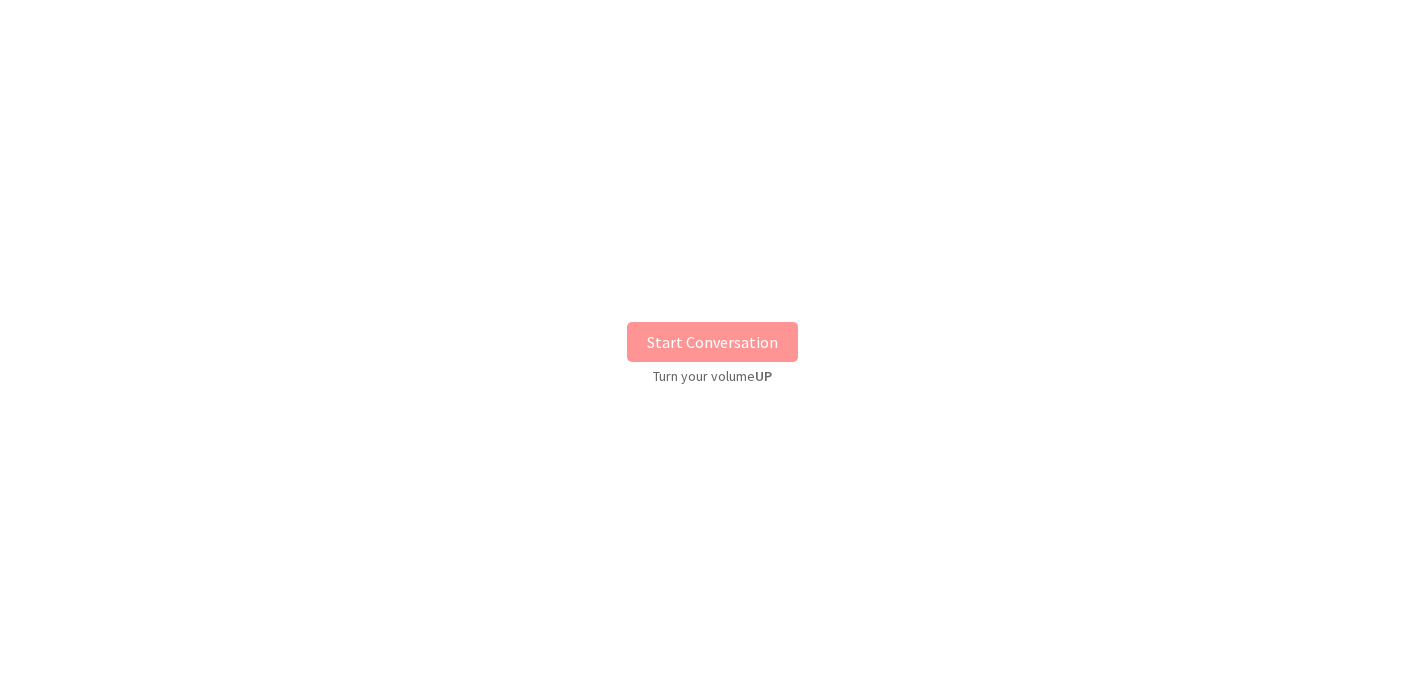 scroll, scrollTop: 0, scrollLeft: 0, axis: both 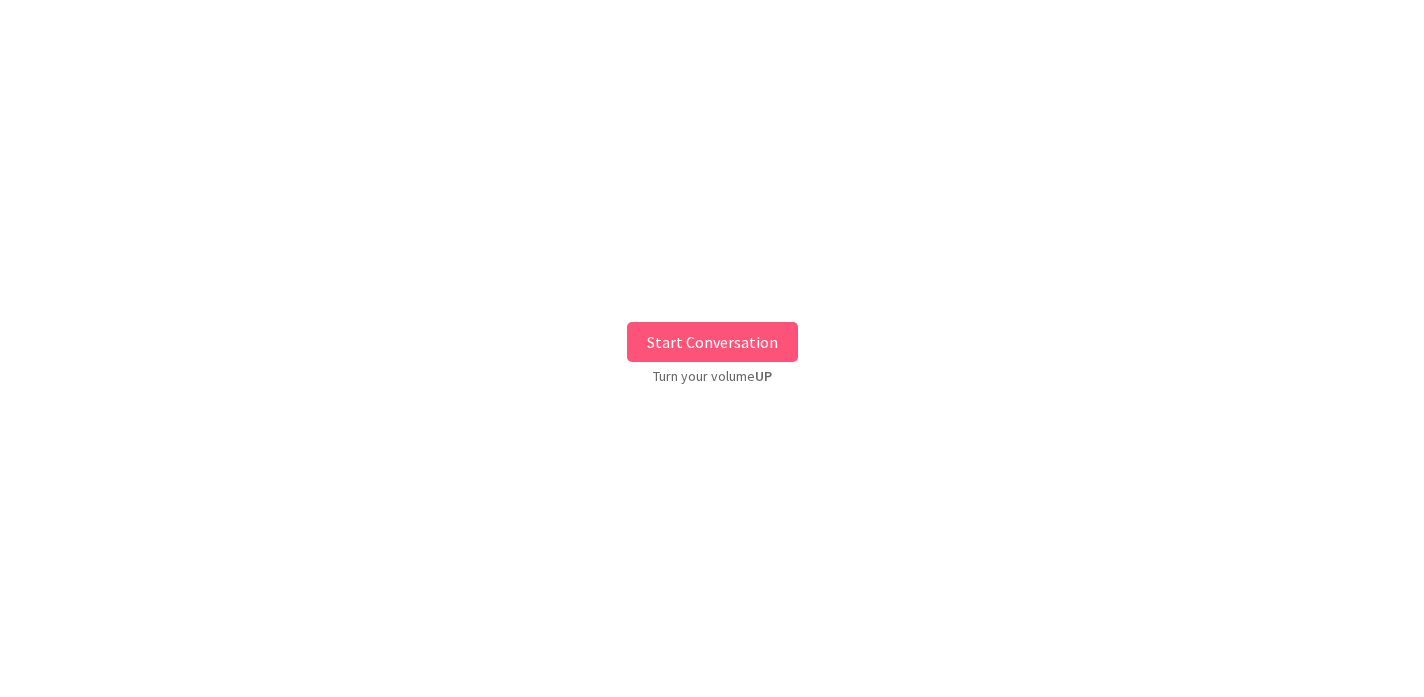 click on "Start Conversation" at bounding box center [712, 342] 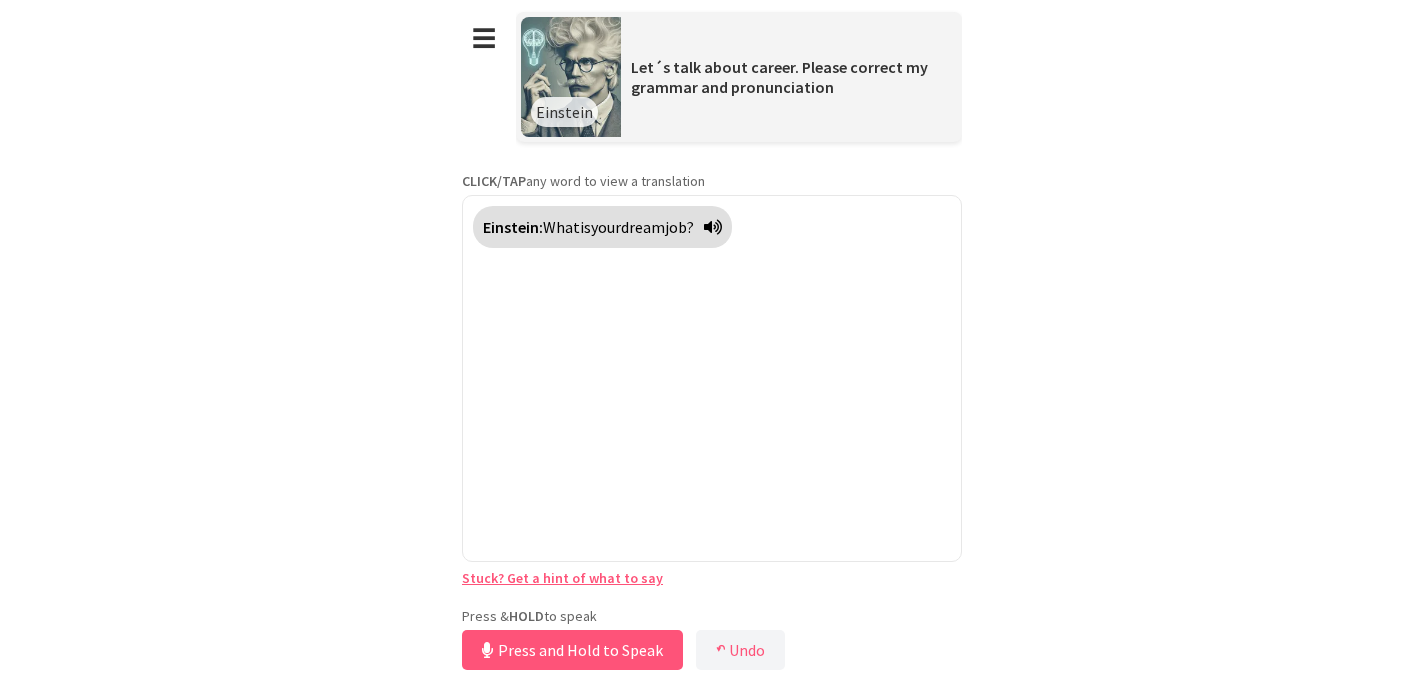drag, startPoint x: 540, startPoint y: 602, endPoint x: 539, endPoint y: 614, distance: 12.0415945 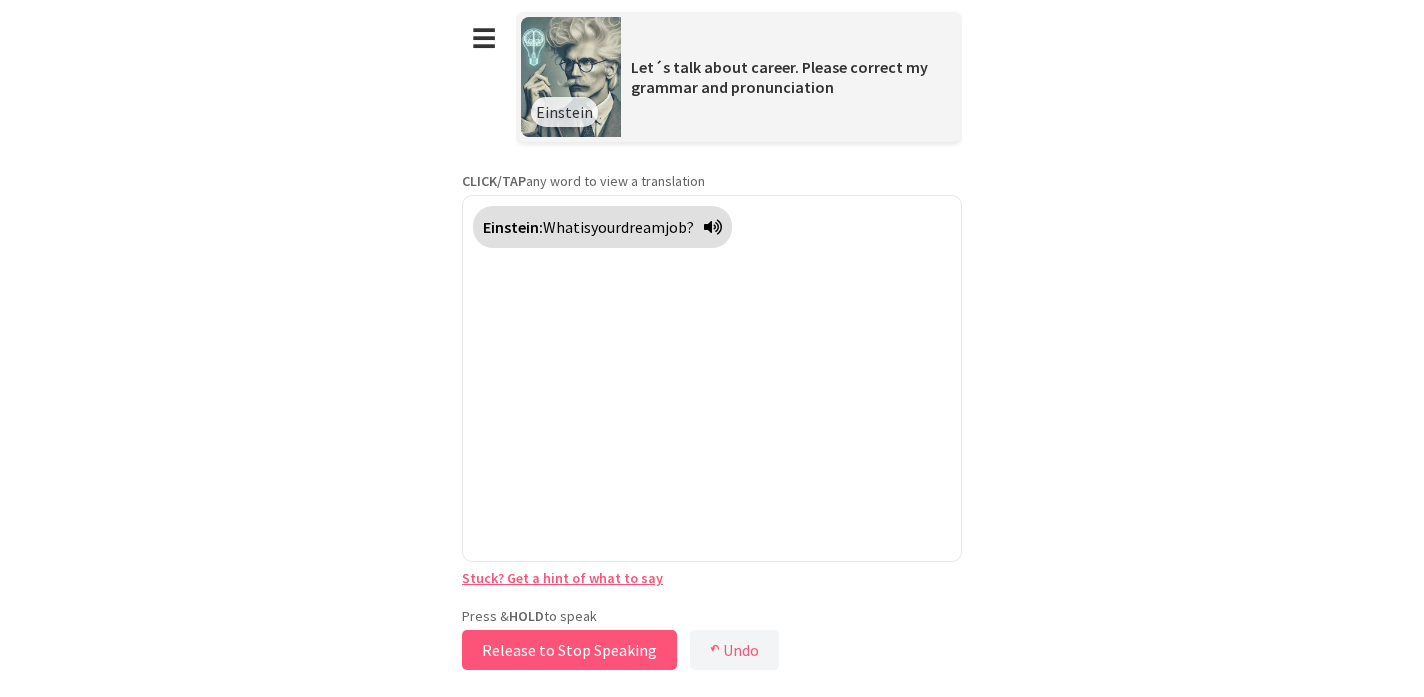click on "Release to Stop Speaking" at bounding box center [569, 650] 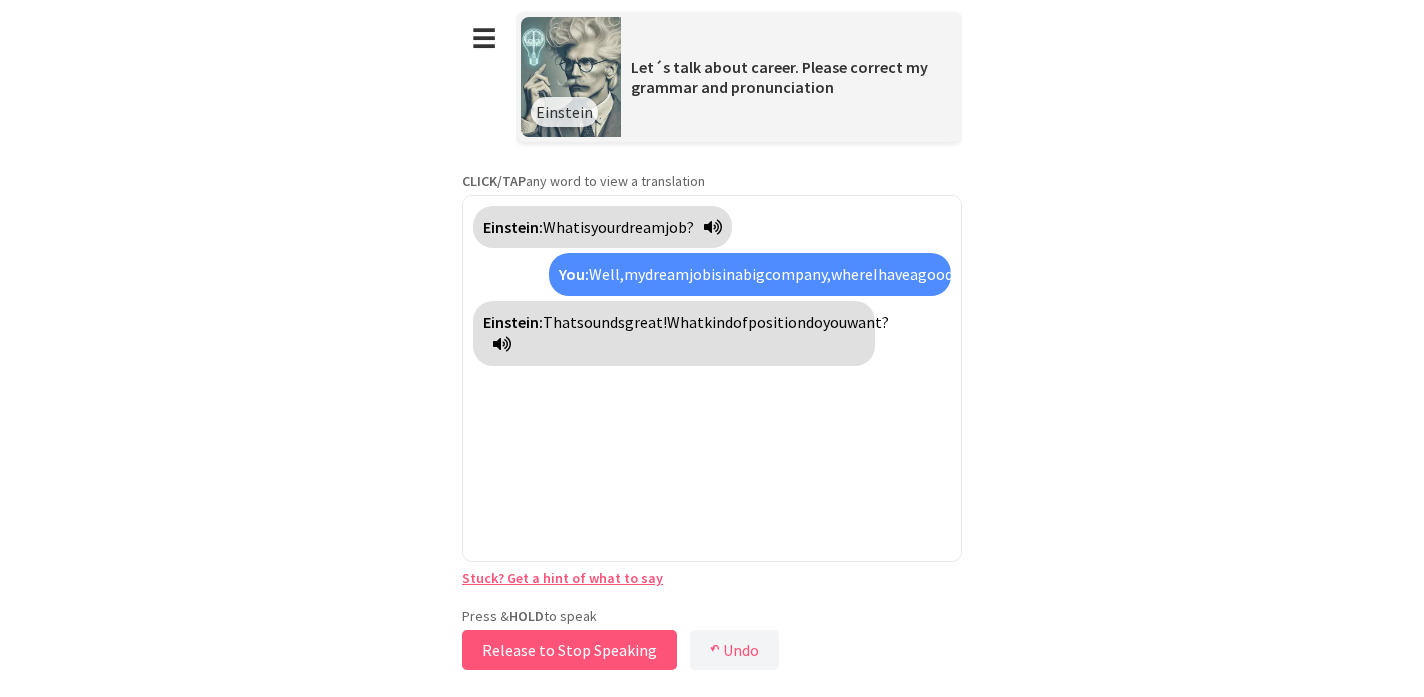 click on "Release to Stop Speaking" at bounding box center [569, 650] 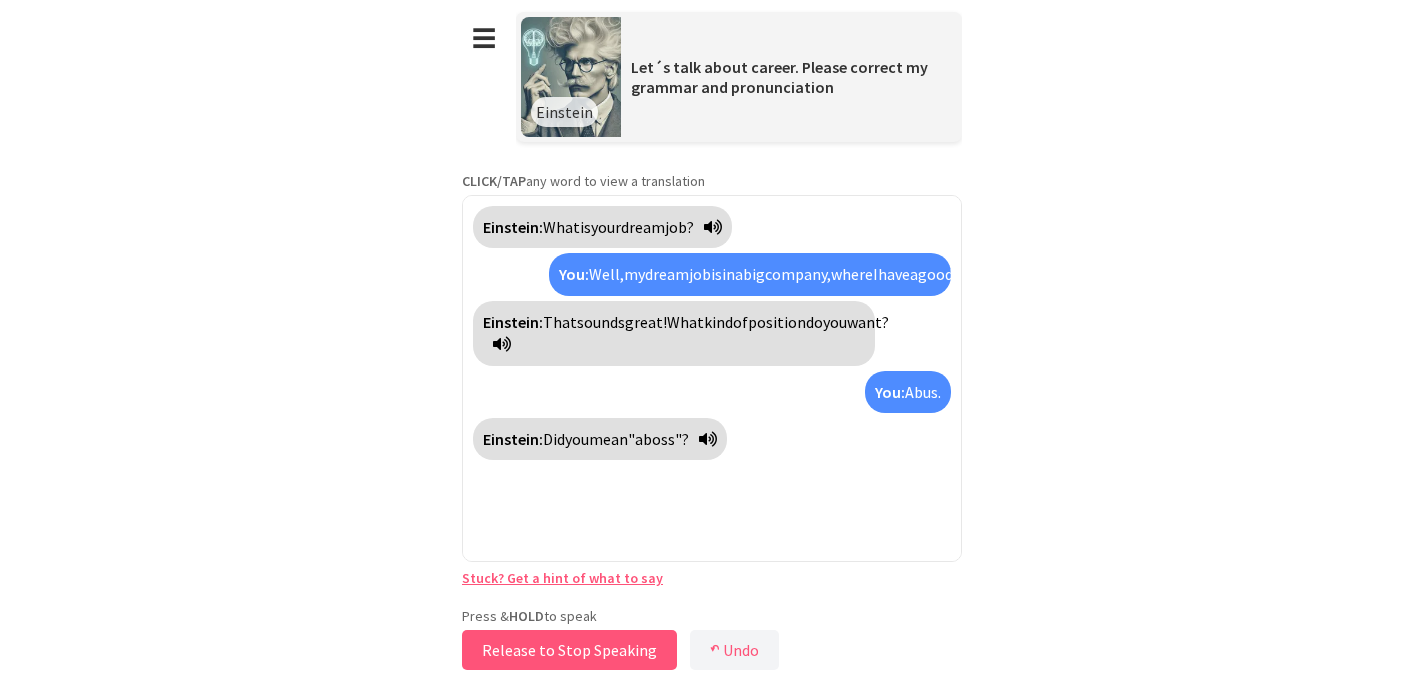 click on "Release to Stop Speaking" at bounding box center (569, 650) 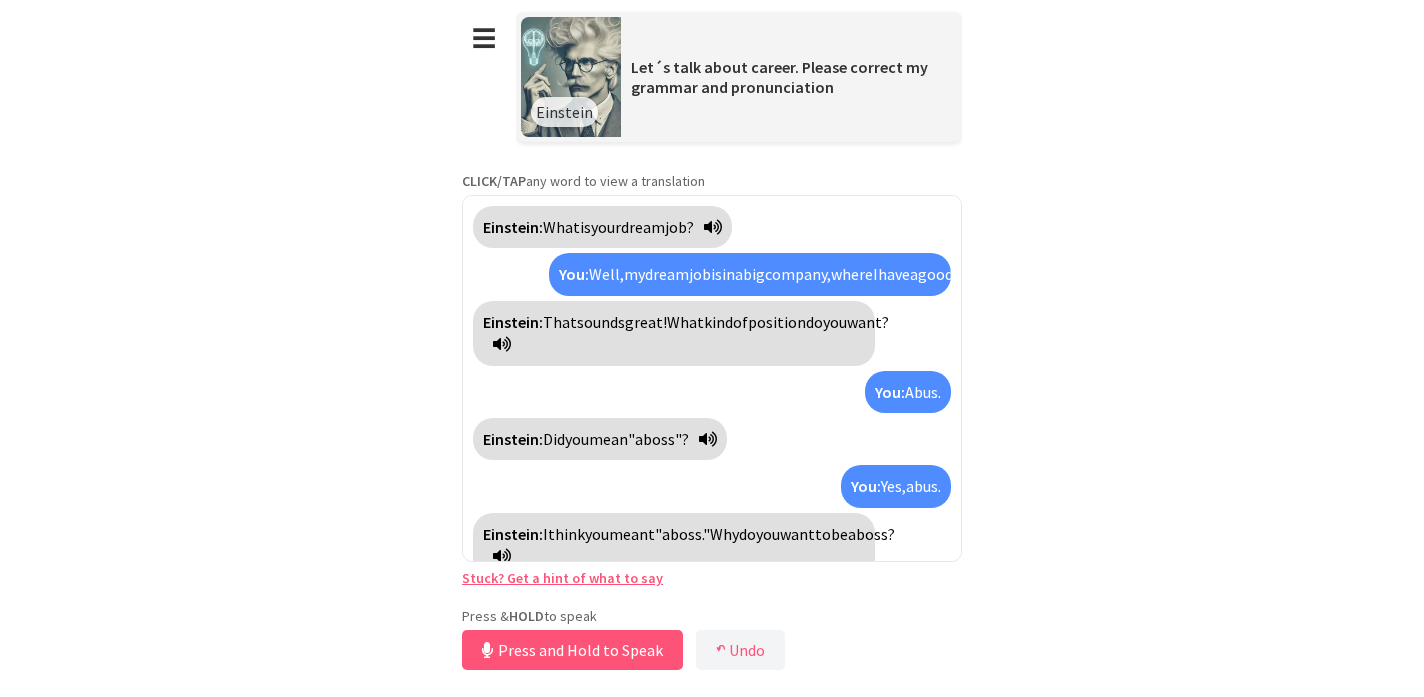 scroll, scrollTop: 43, scrollLeft: 0, axis: vertical 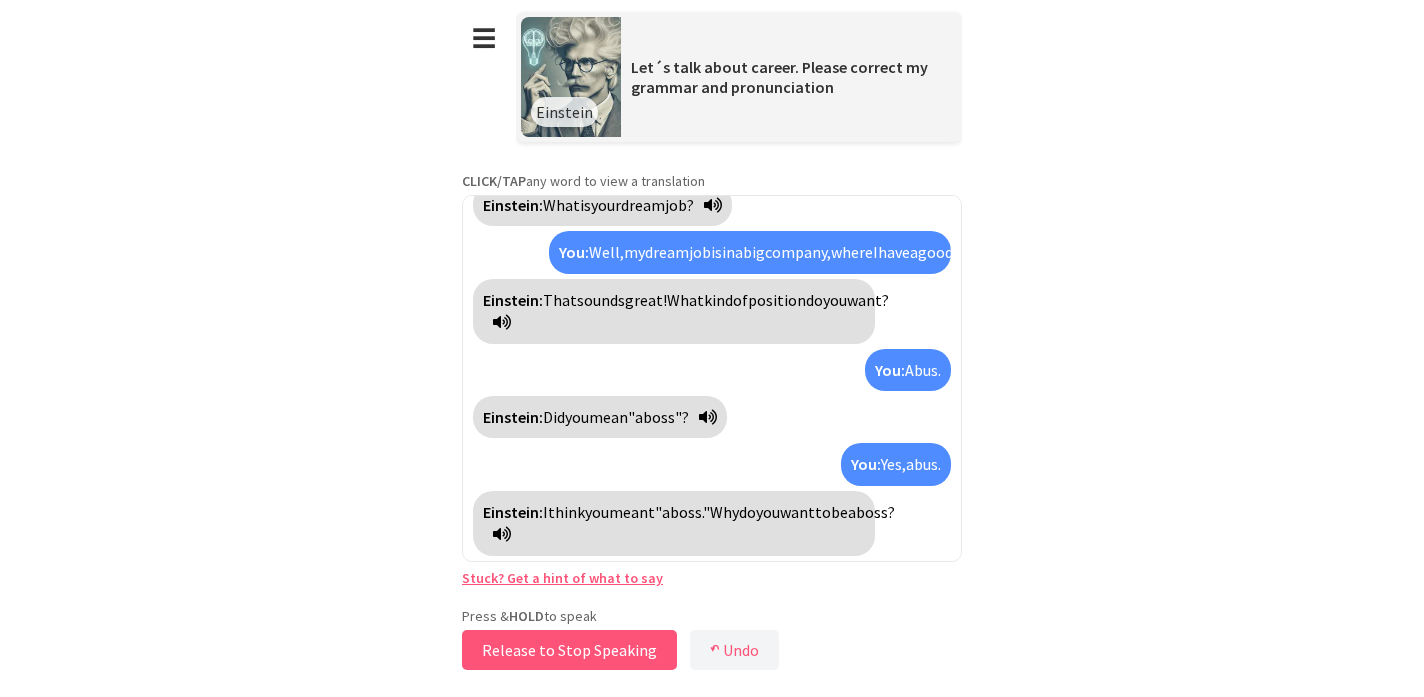 click on "Release to Stop Speaking" at bounding box center [569, 650] 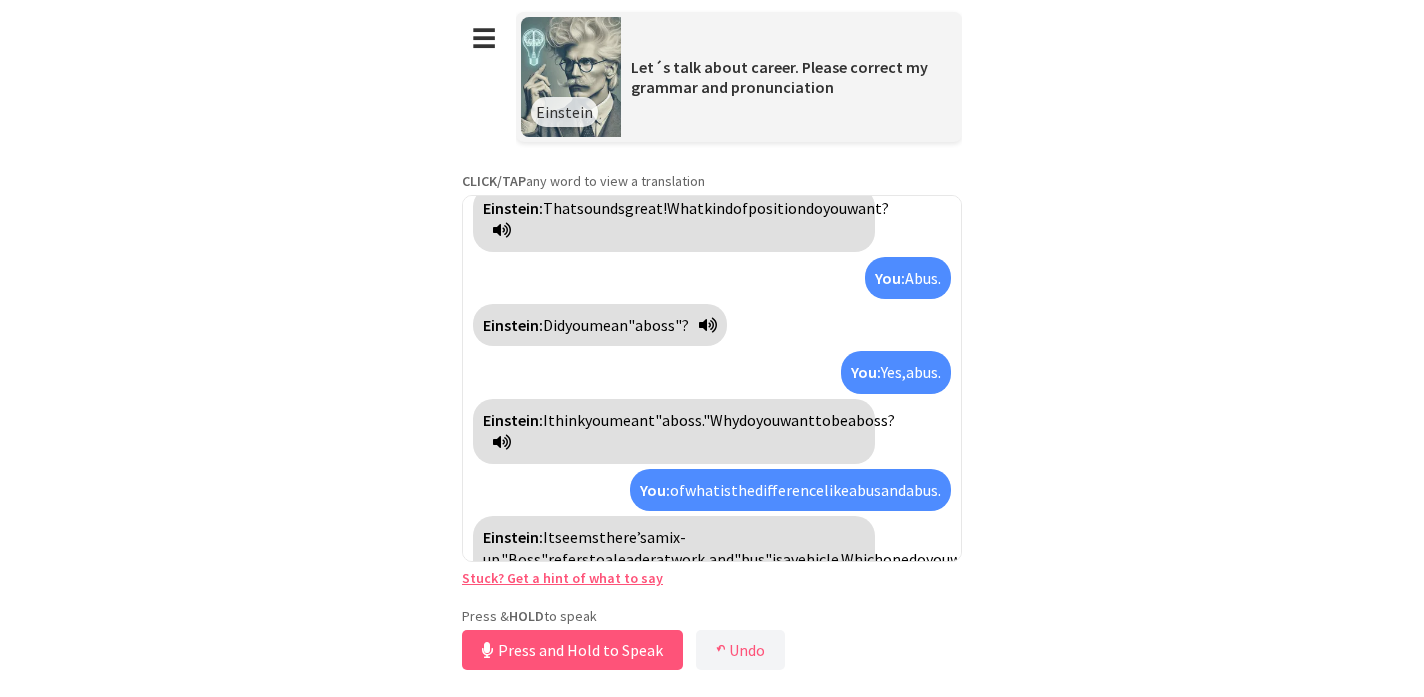 scroll, scrollTop: 182, scrollLeft: 0, axis: vertical 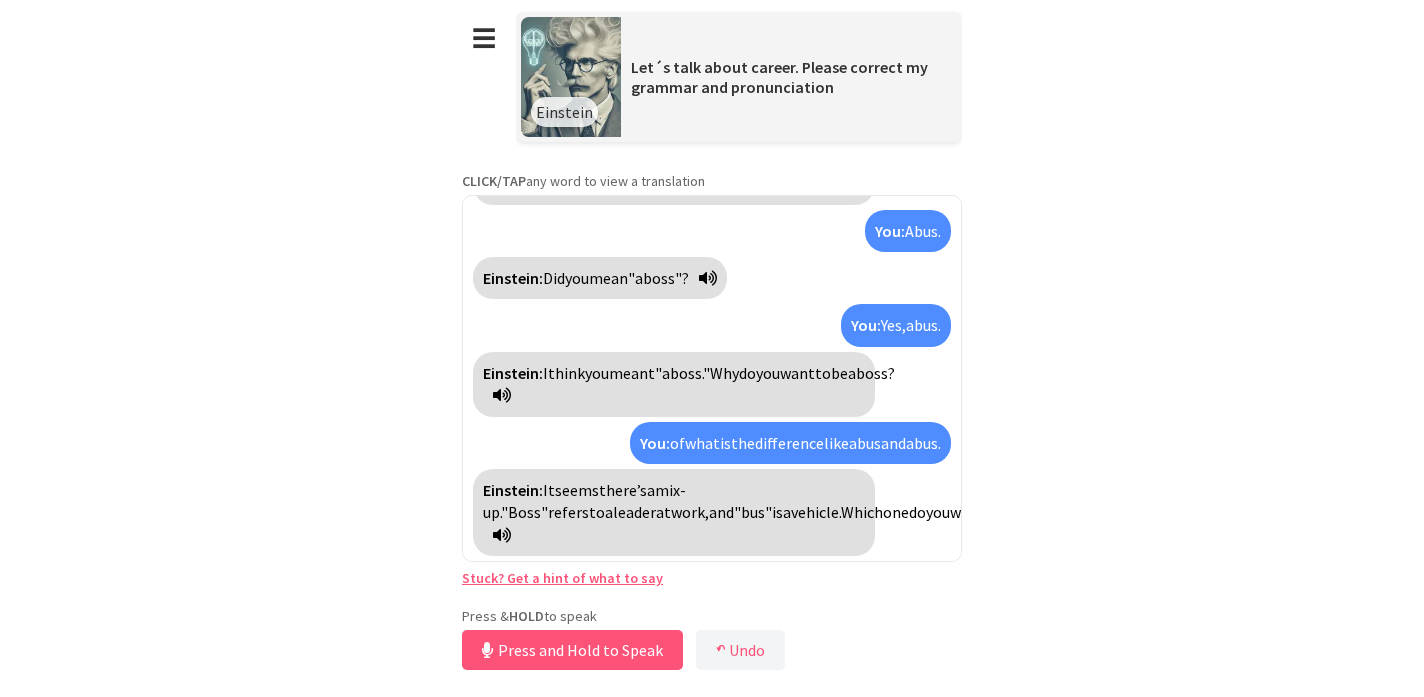 click at bounding box center (502, 535) 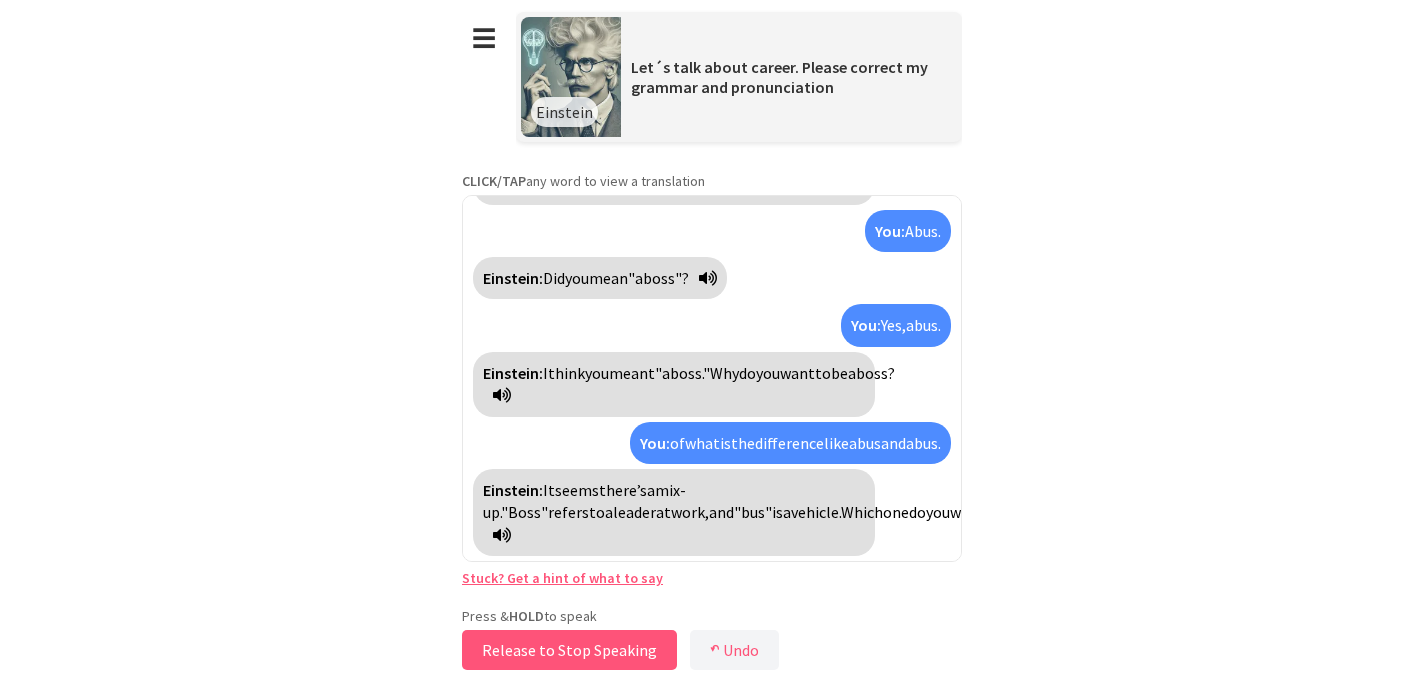 click on "Release to Stop Speaking" at bounding box center (569, 650) 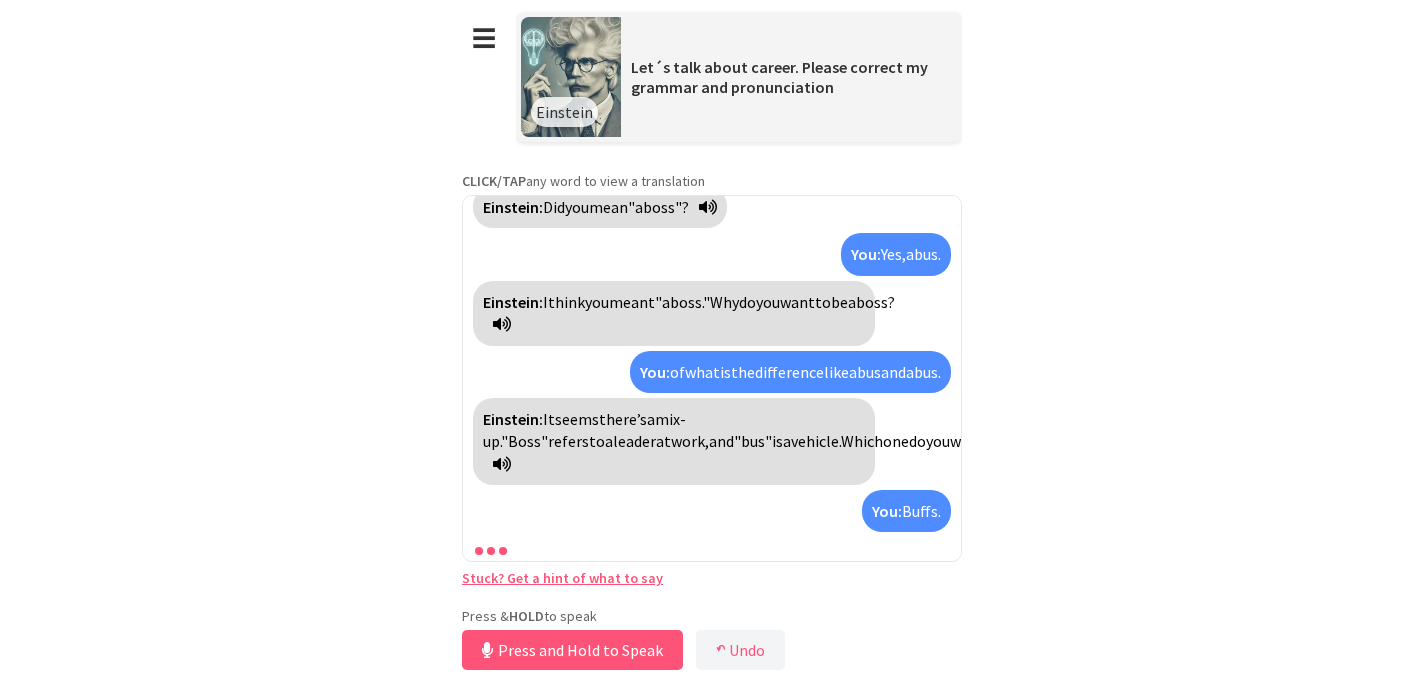 scroll, scrollTop: 300, scrollLeft: 0, axis: vertical 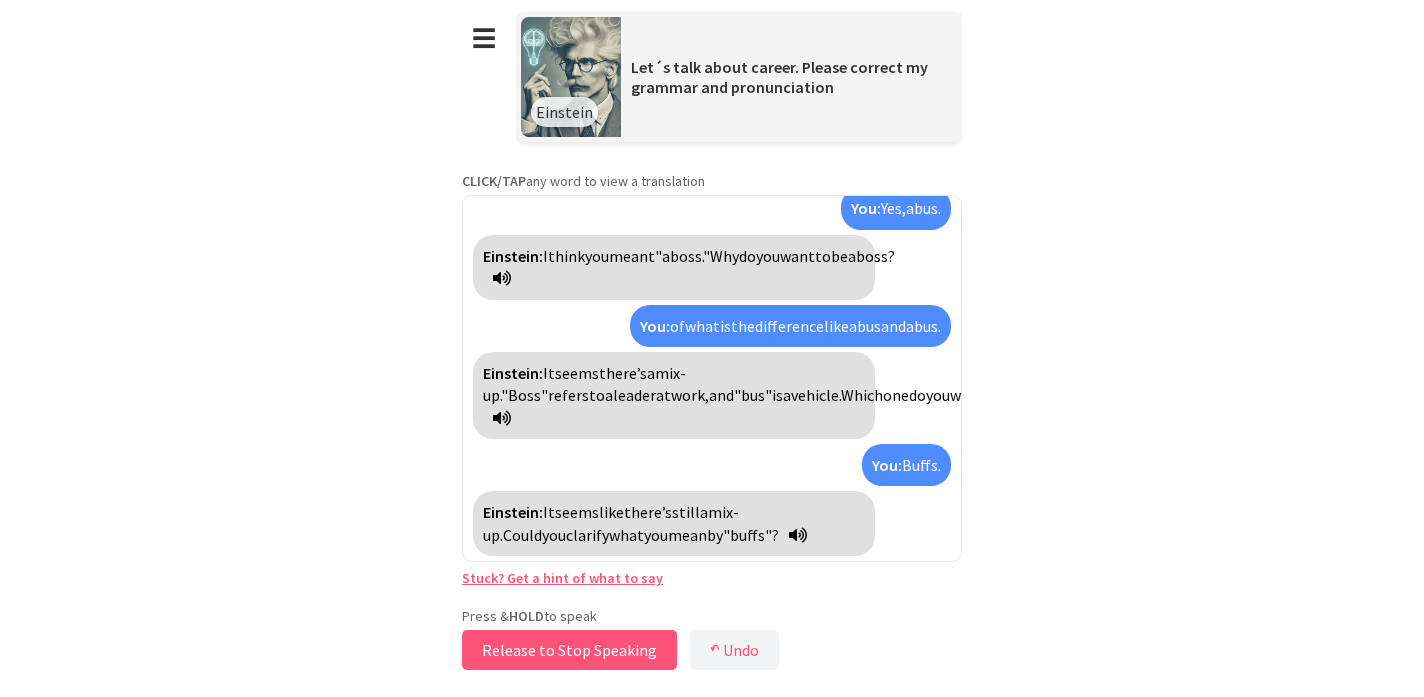 click on "Release to Stop Speaking" at bounding box center (569, 650) 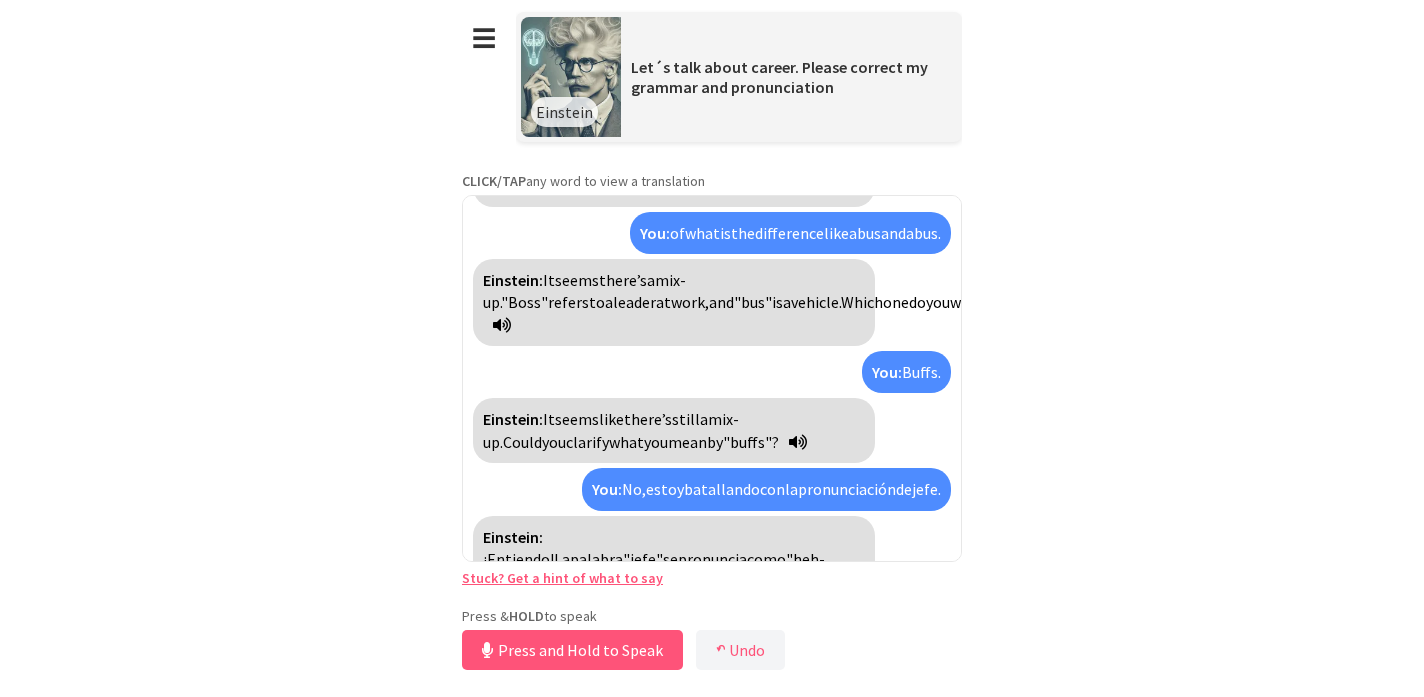 scroll, scrollTop: 439, scrollLeft: 0, axis: vertical 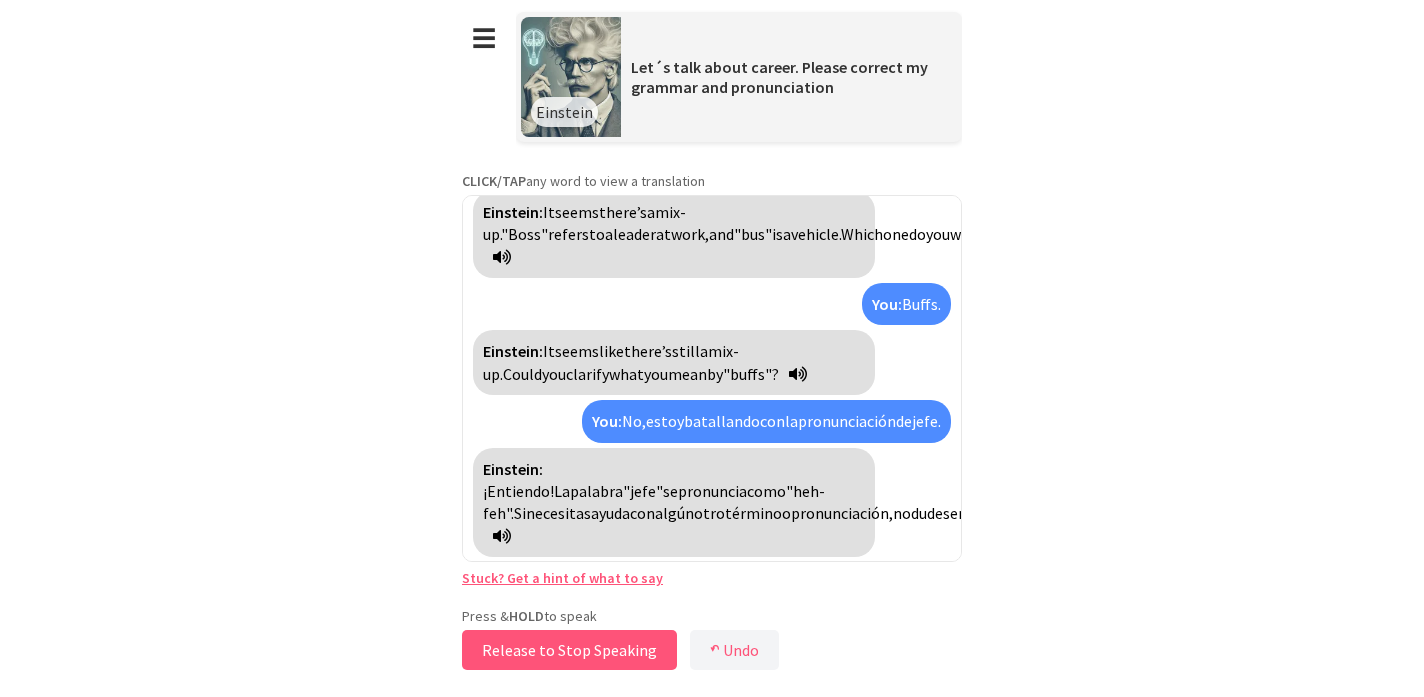 click on "Release to Stop Speaking" at bounding box center (569, 650) 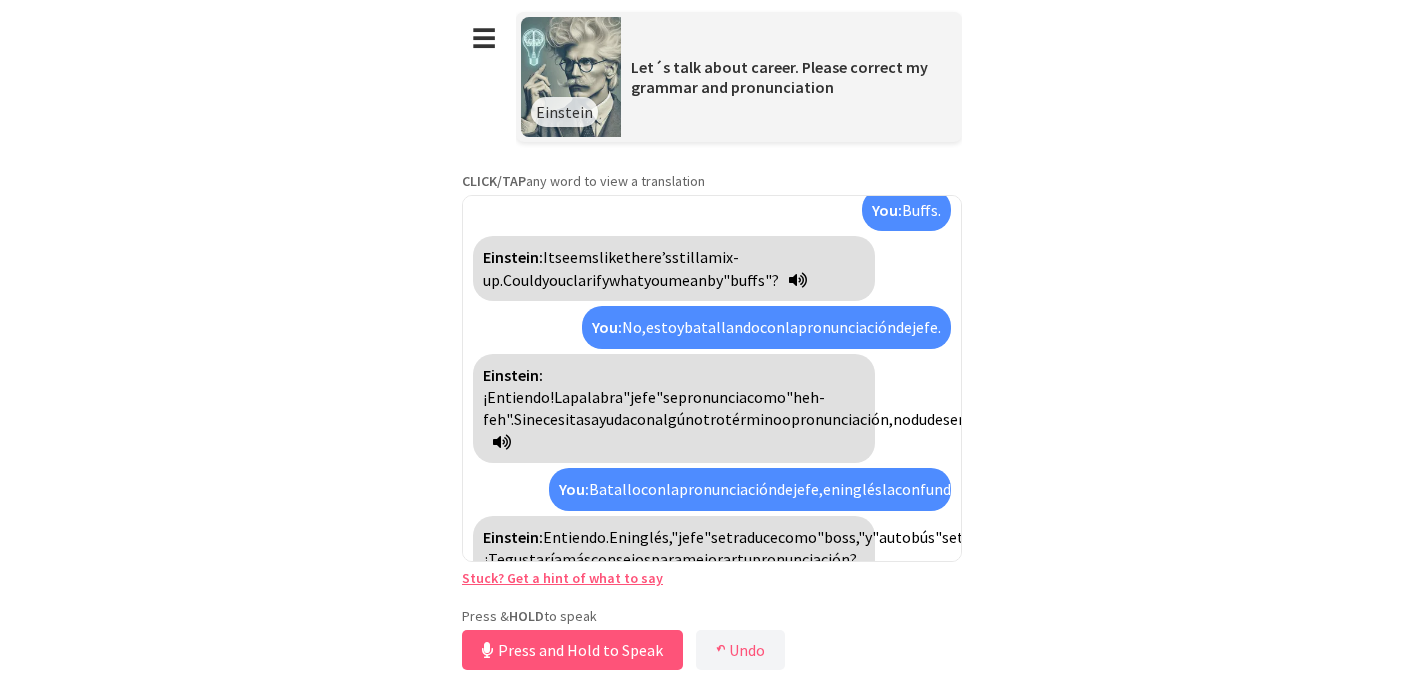 scroll, scrollTop: 691, scrollLeft: 0, axis: vertical 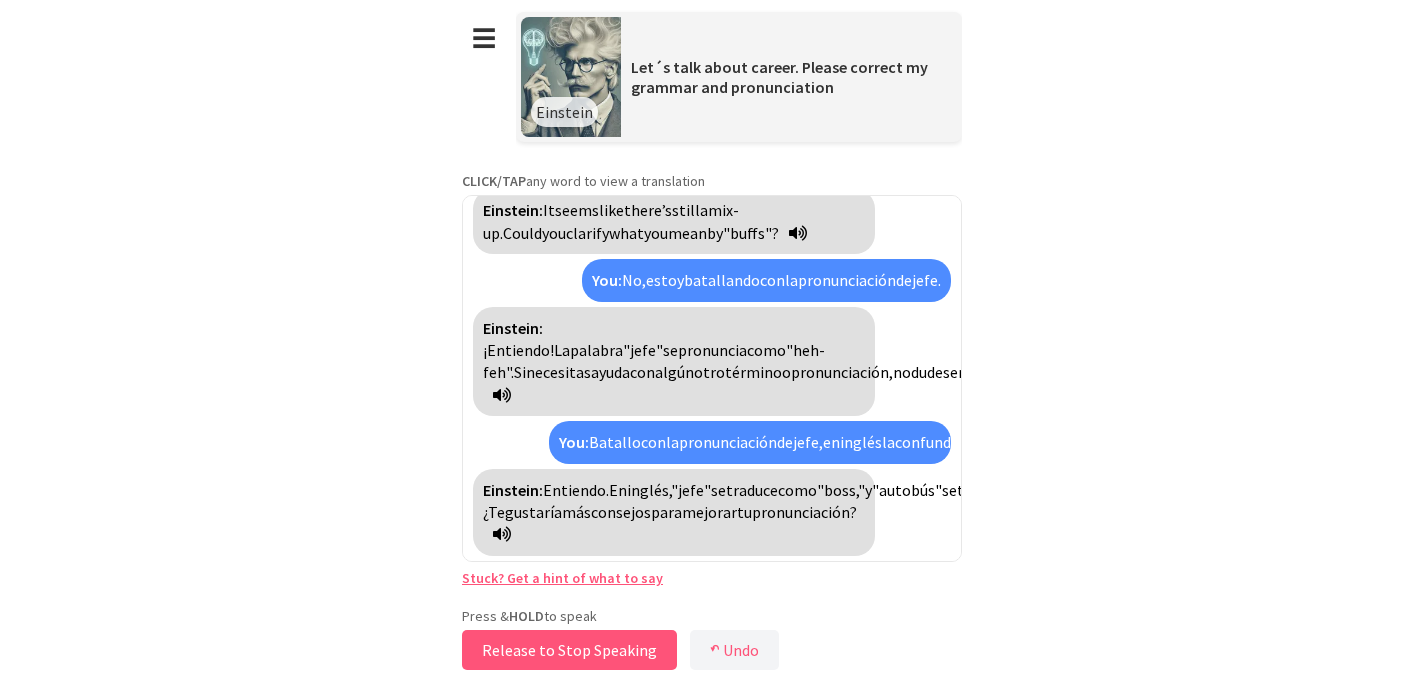 click on "Release to Stop Speaking" at bounding box center (569, 650) 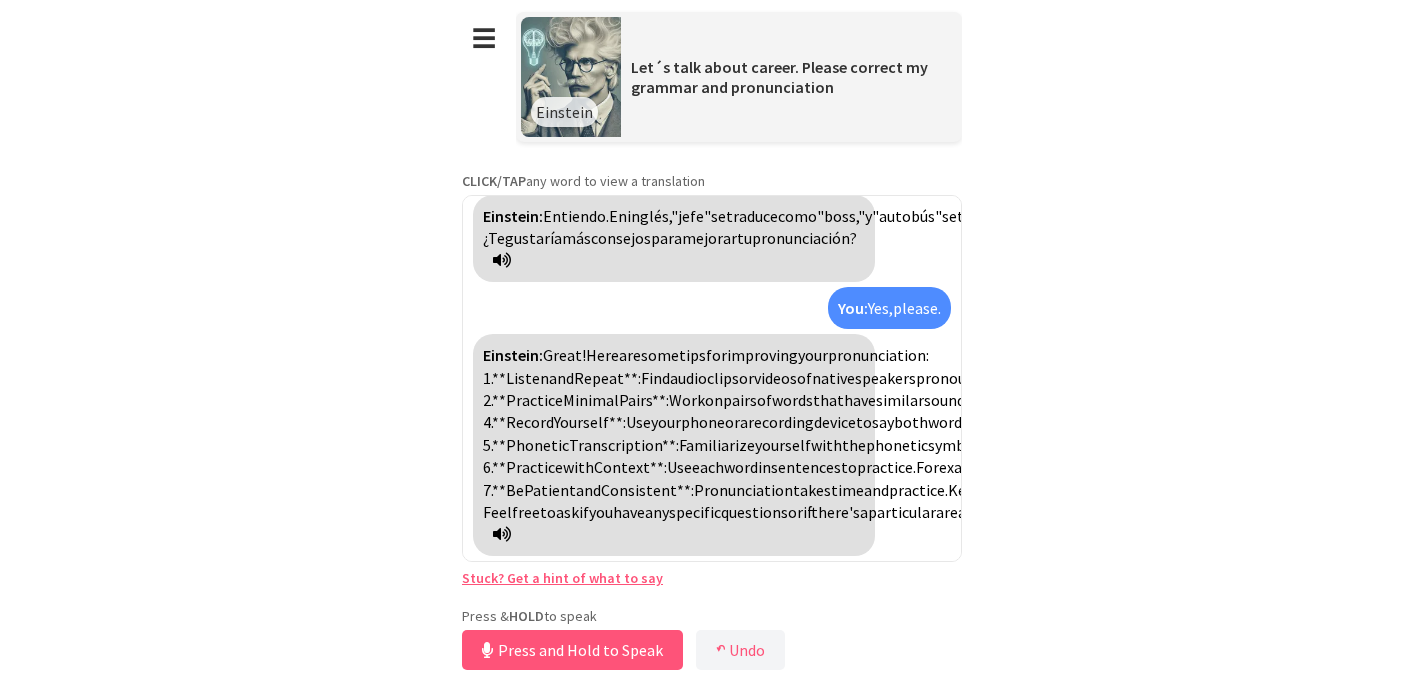 scroll, scrollTop: 1033, scrollLeft: 0, axis: vertical 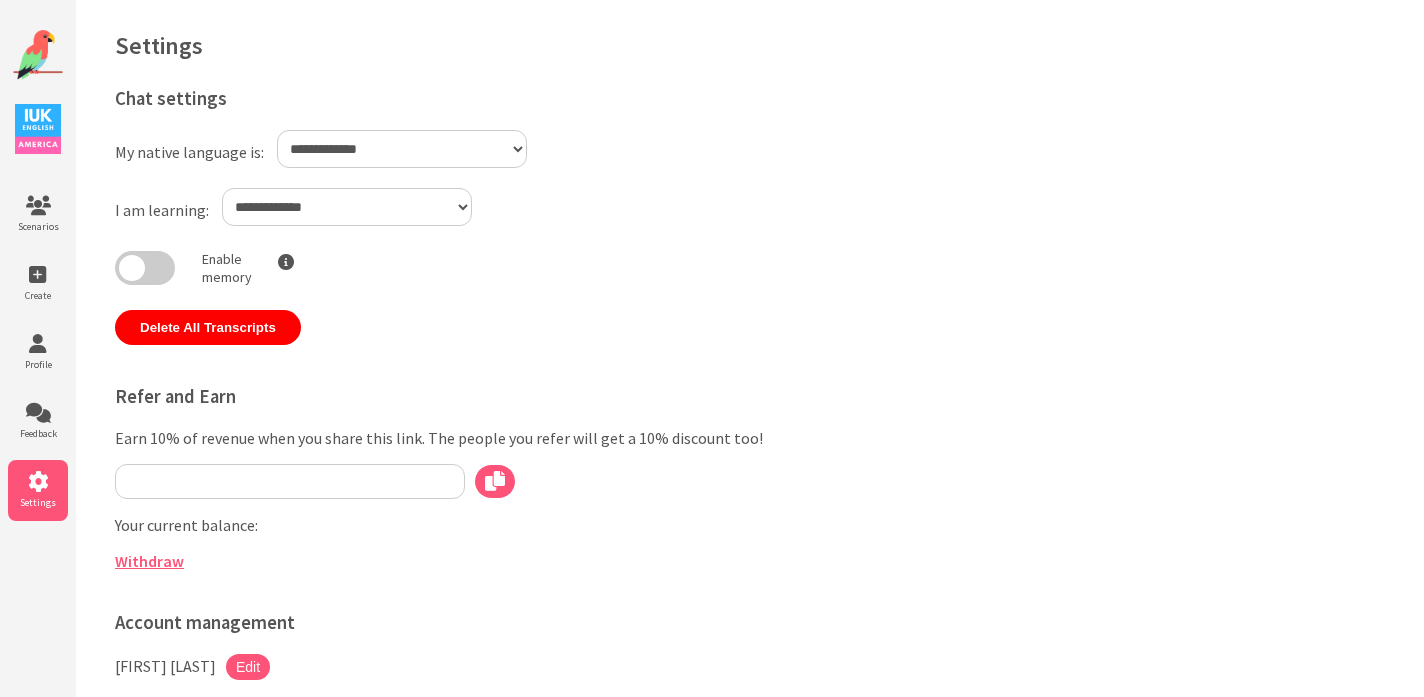 type on "**********" 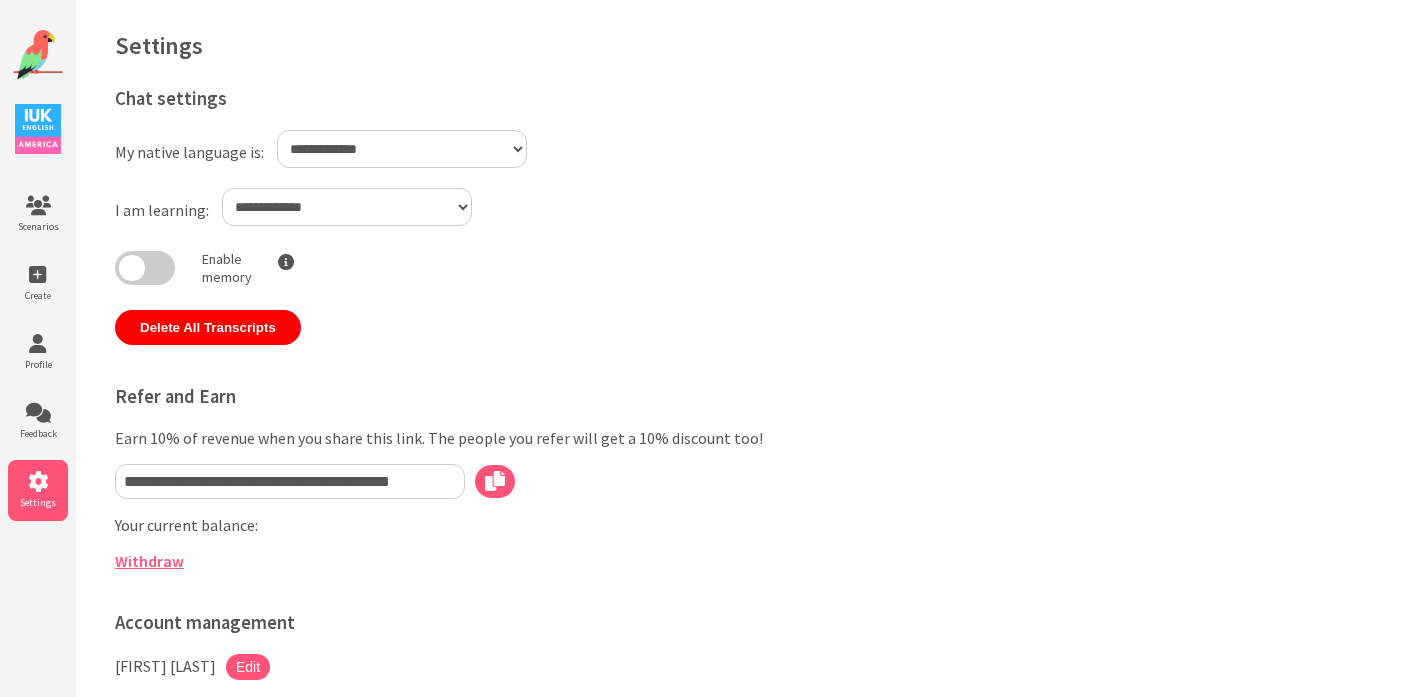 select on "**" 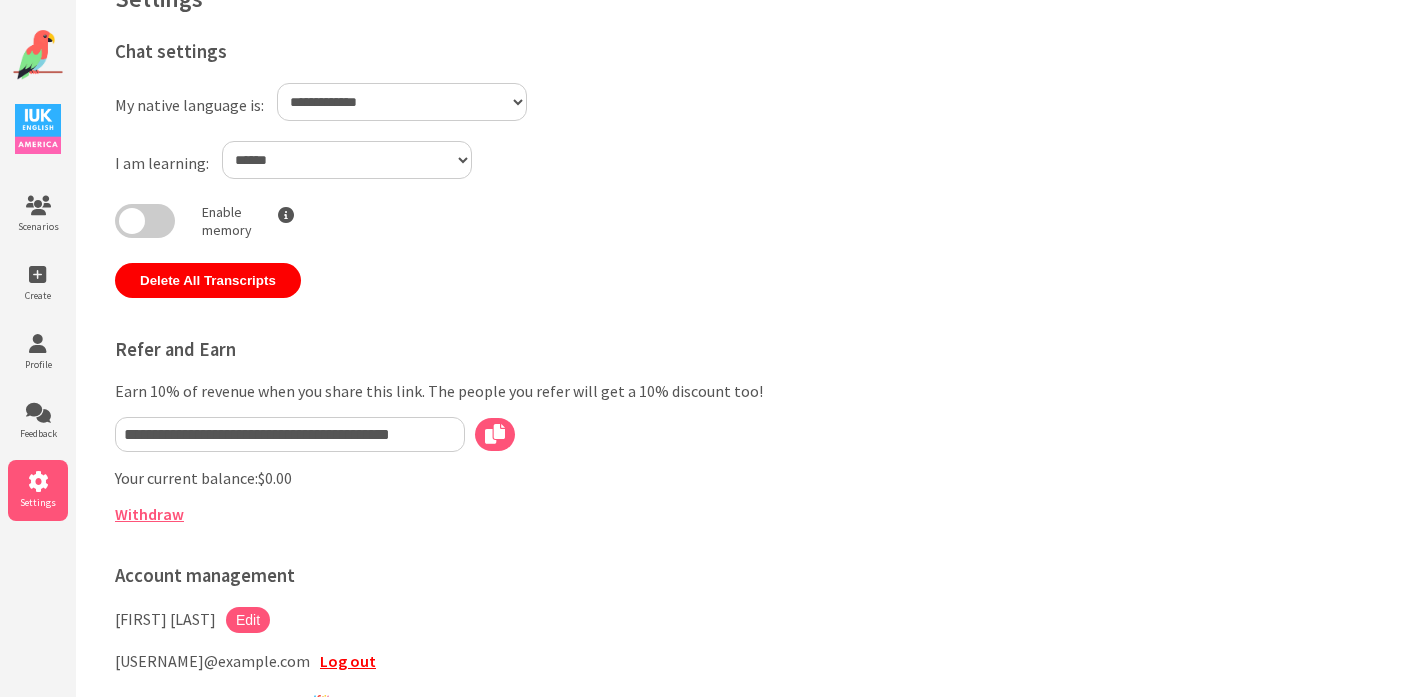 scroll, scrollTop: 48, scrollLeft: 0, axis: vertical 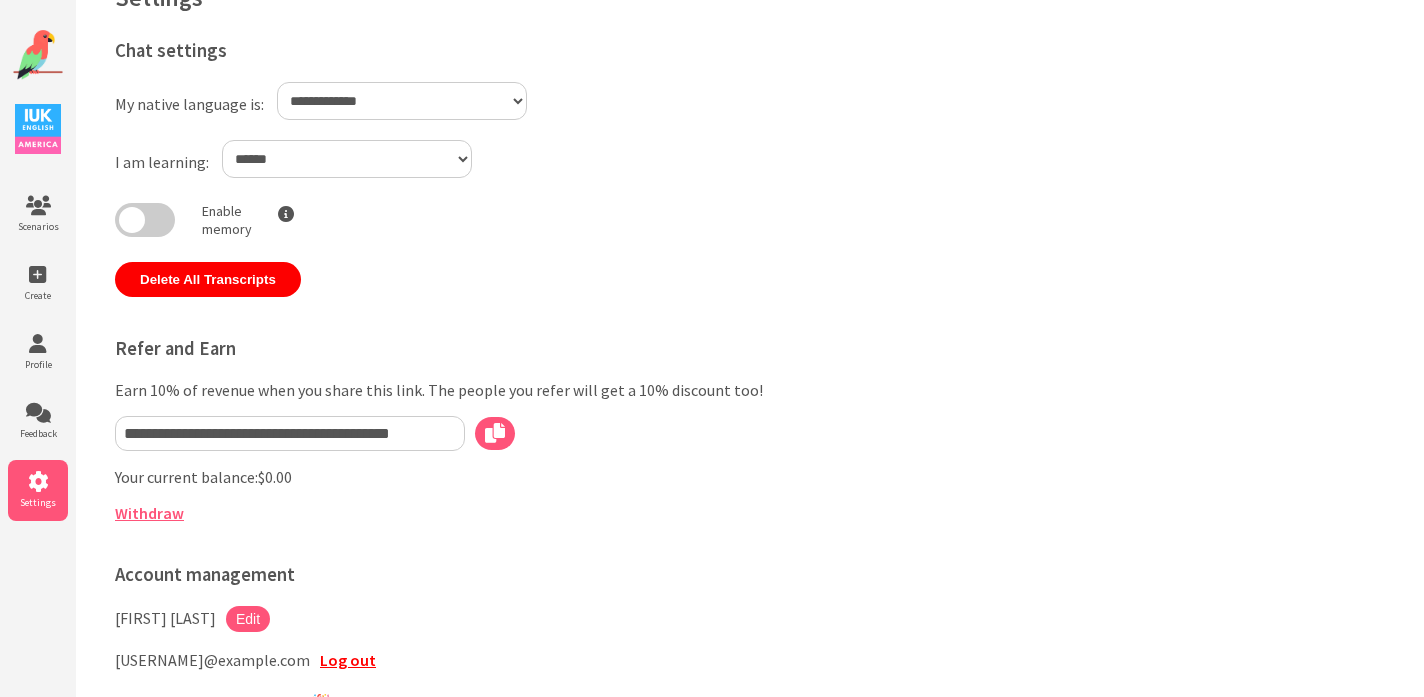 click on "**********" at bounding box center (402, 101) 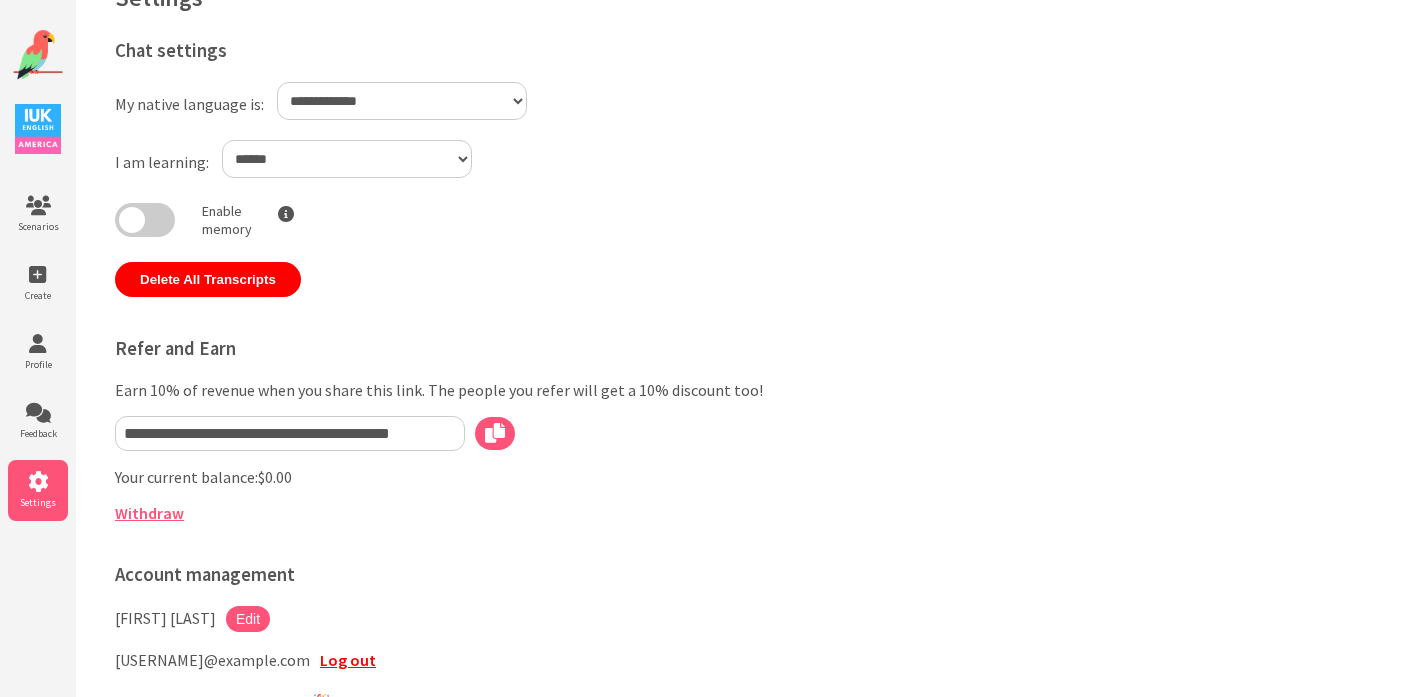 click on "**********" at bounding box center (402, 101) 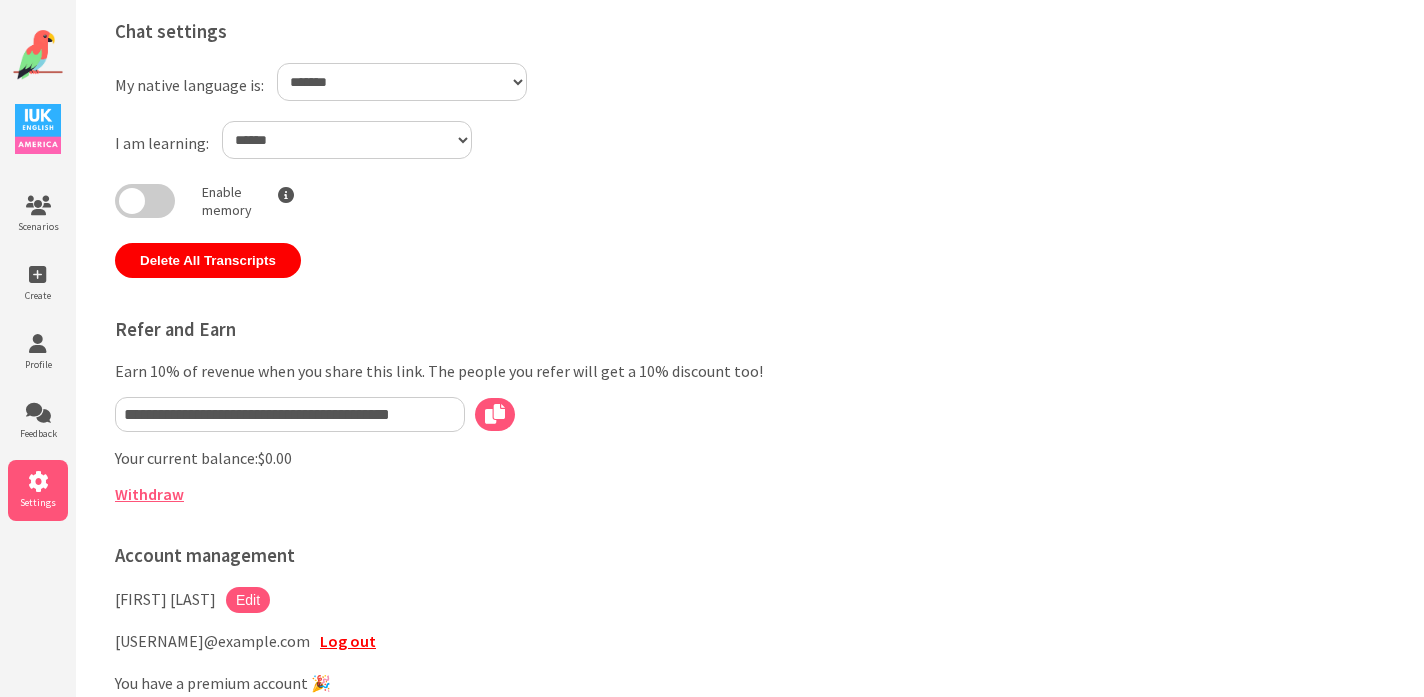 scroll, scrollTop: 77, scrollLeft: 0, axis: vertical 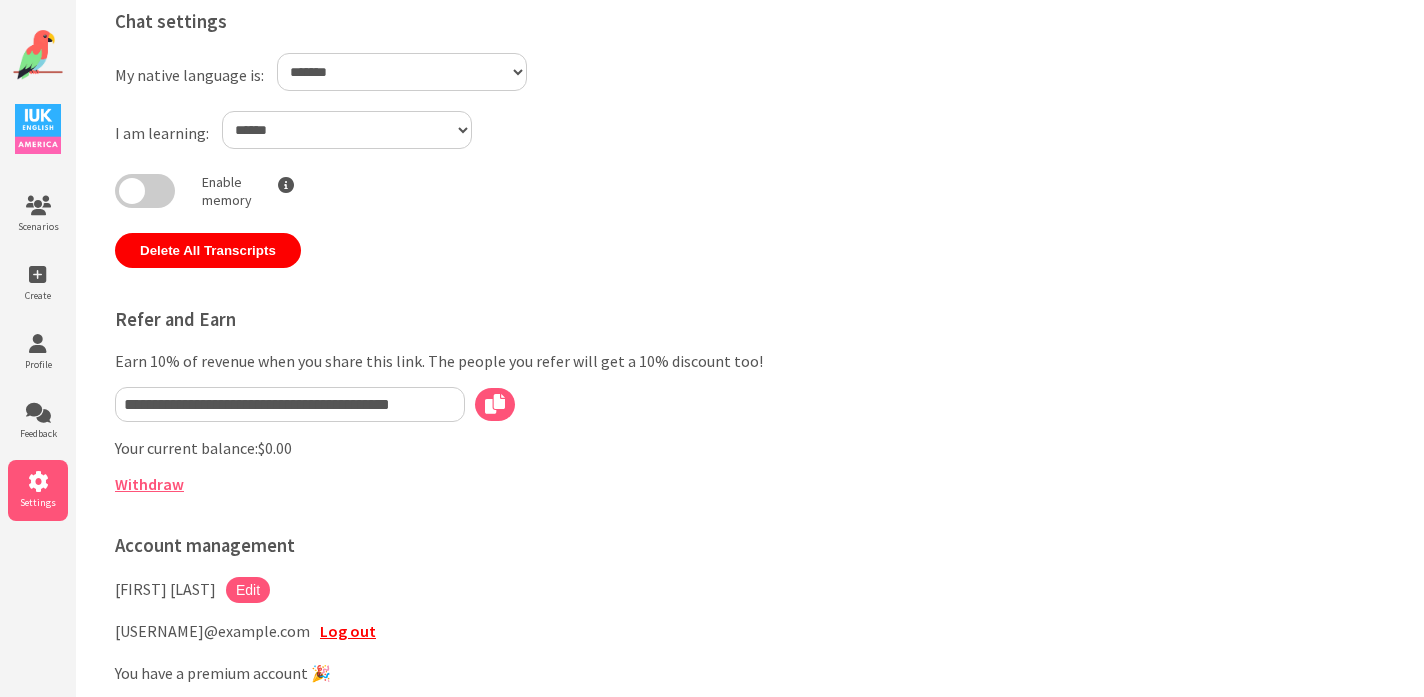 click at bounding box center (145, 191) 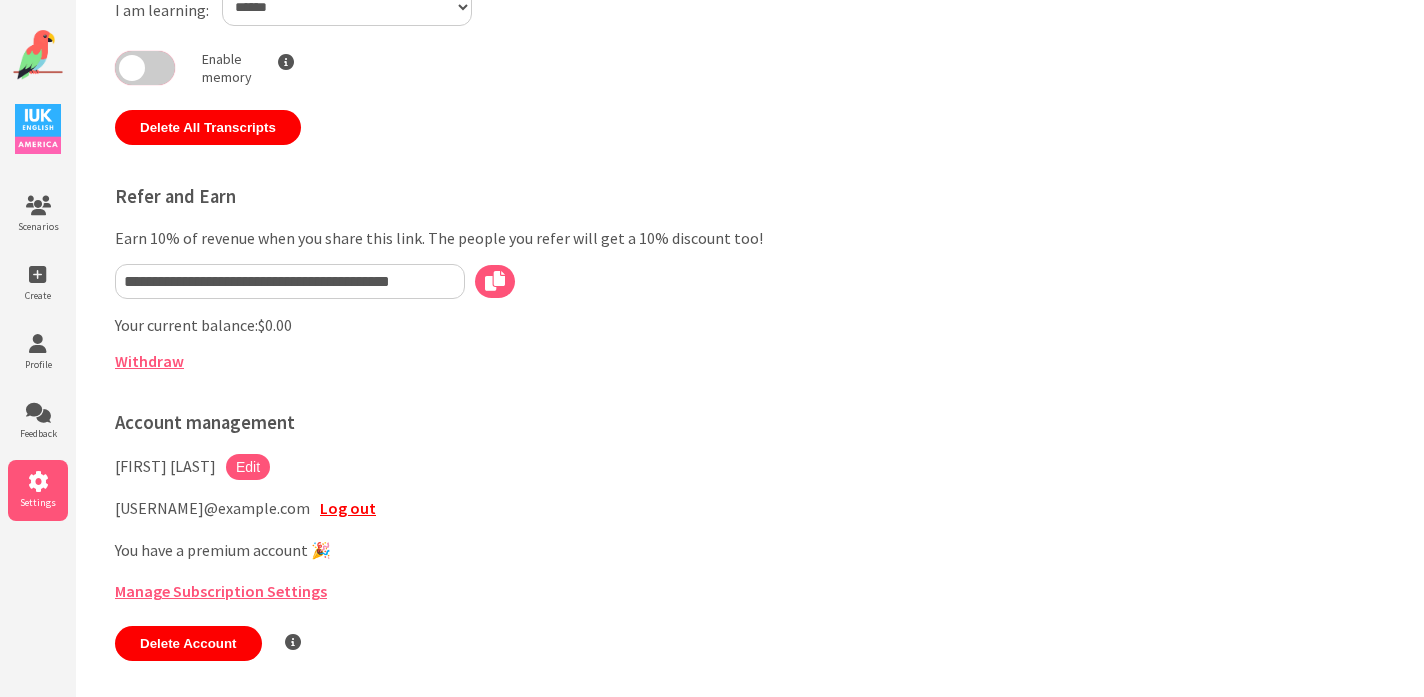 scroll, scrollTop: 209, scrollLeft: 0, axis: vertical 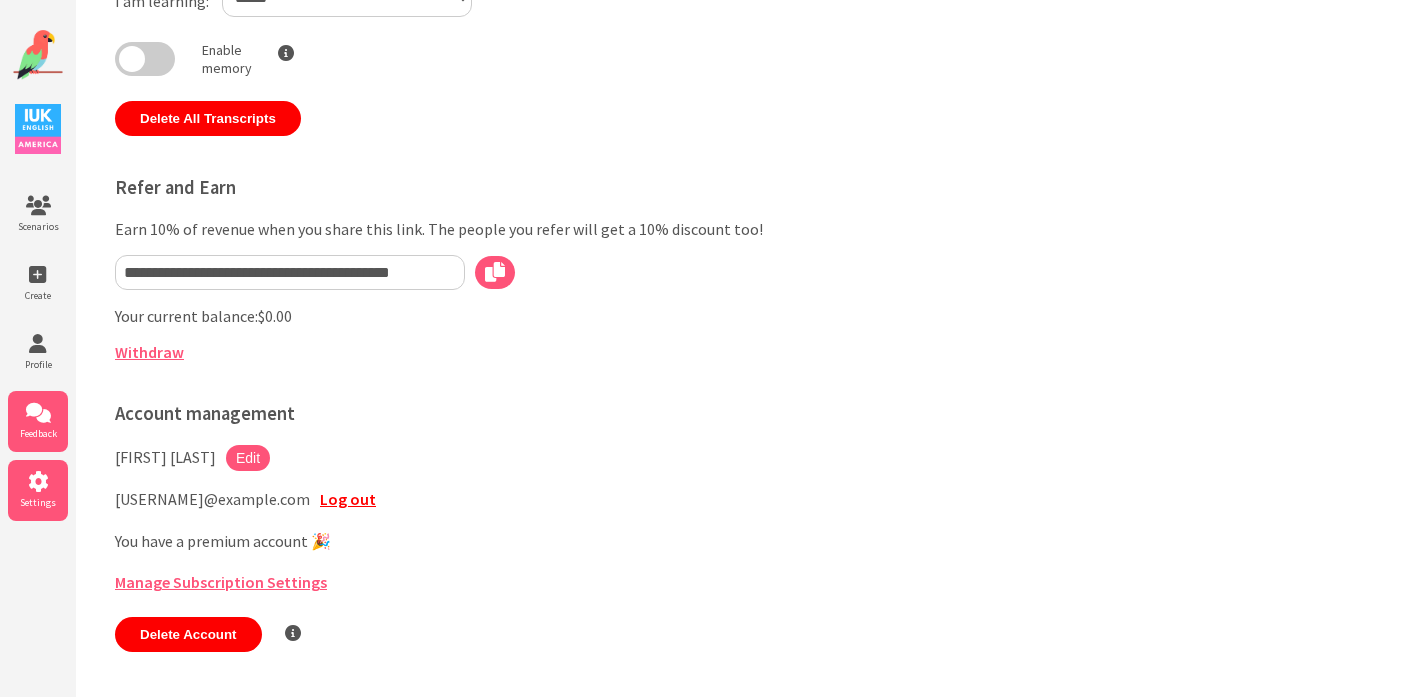 click on "Feedback" at bounding box center [38, 433] 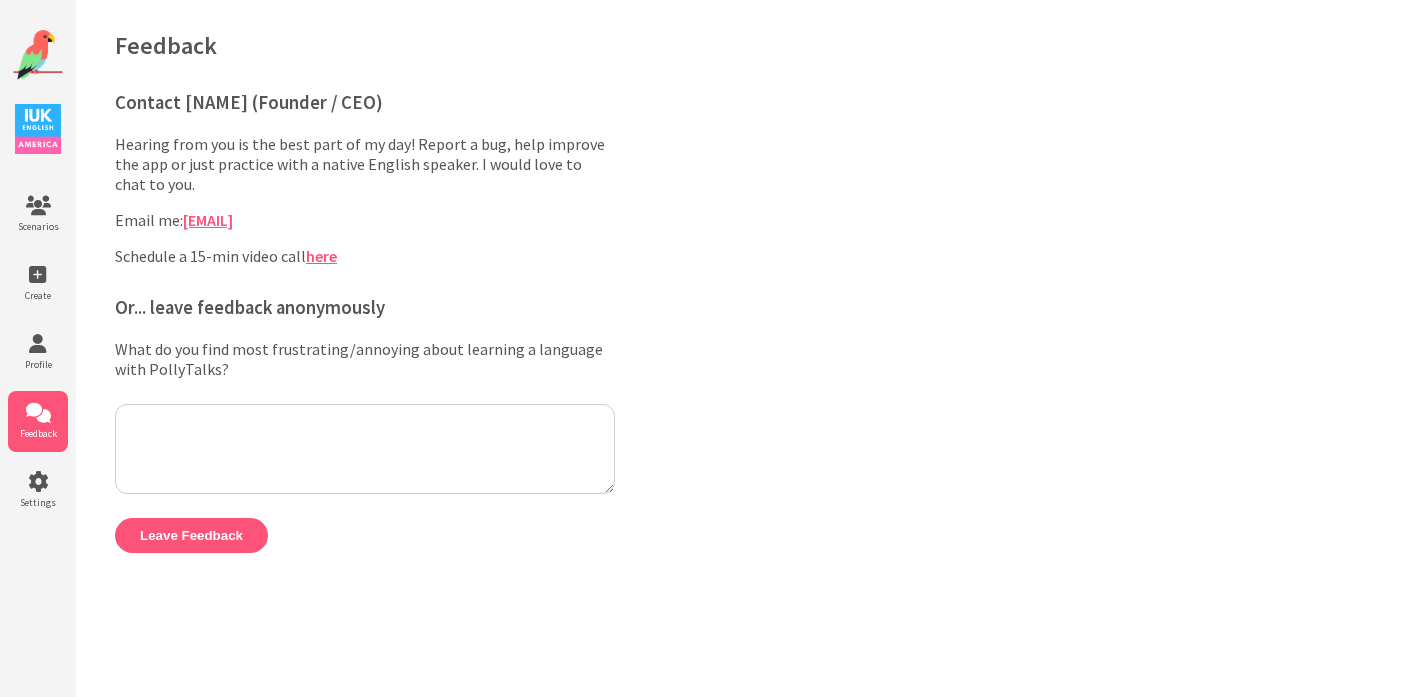 scroll, scrollTop: 0, scrollLeft: 0, axis: both 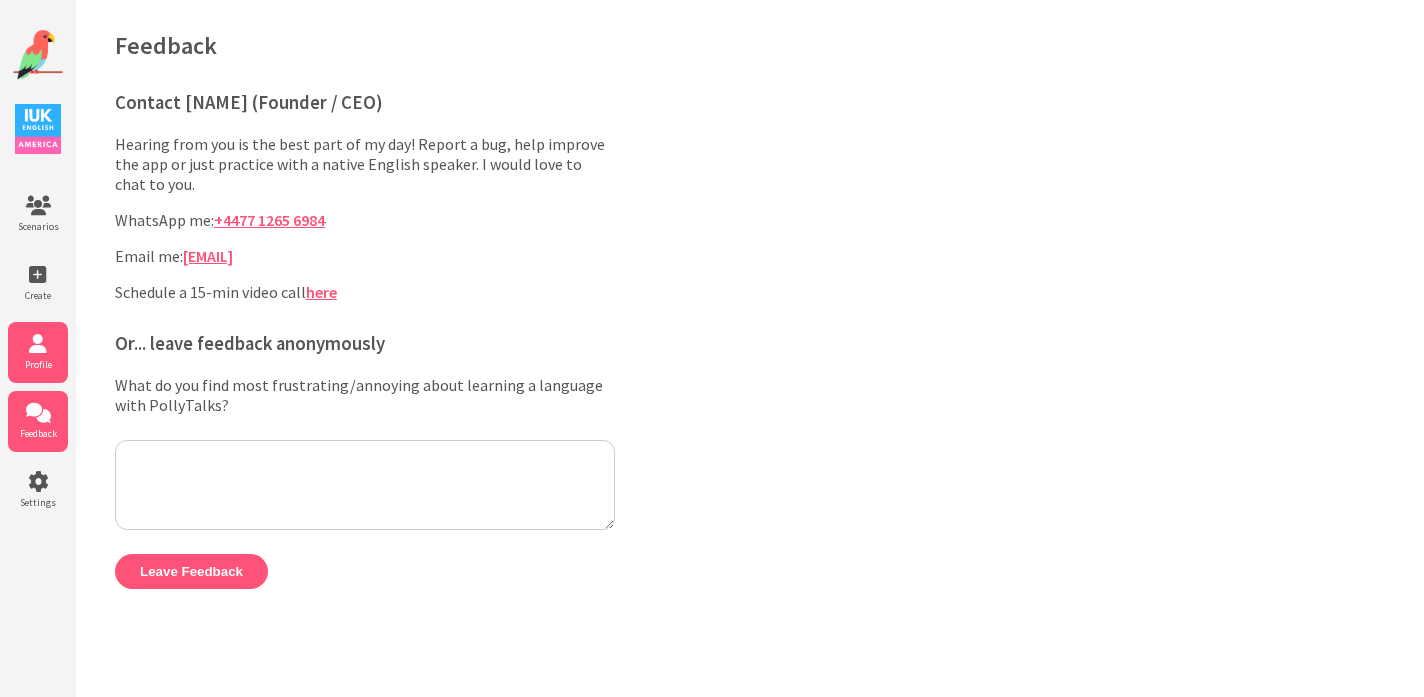 click at bounding box center [38, 344] 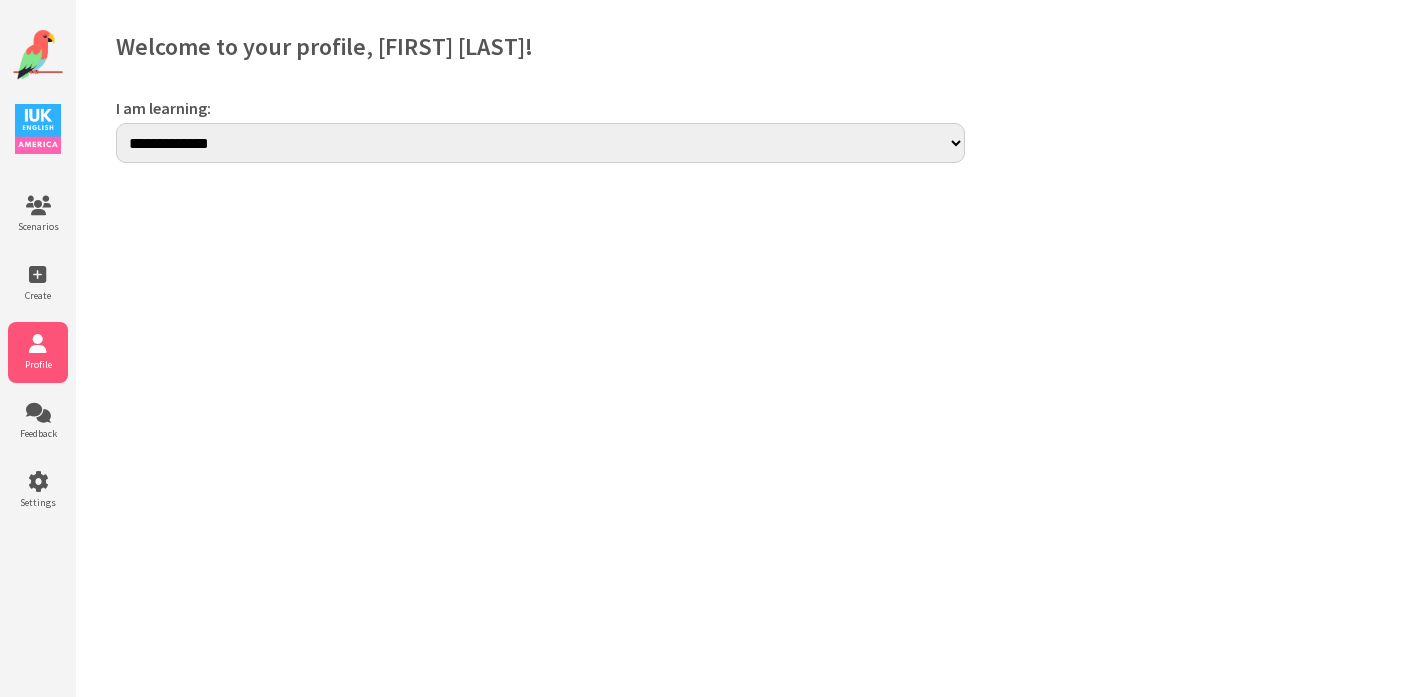 scroll, scrollTop: 0, scrollLeft: 0, axis: both 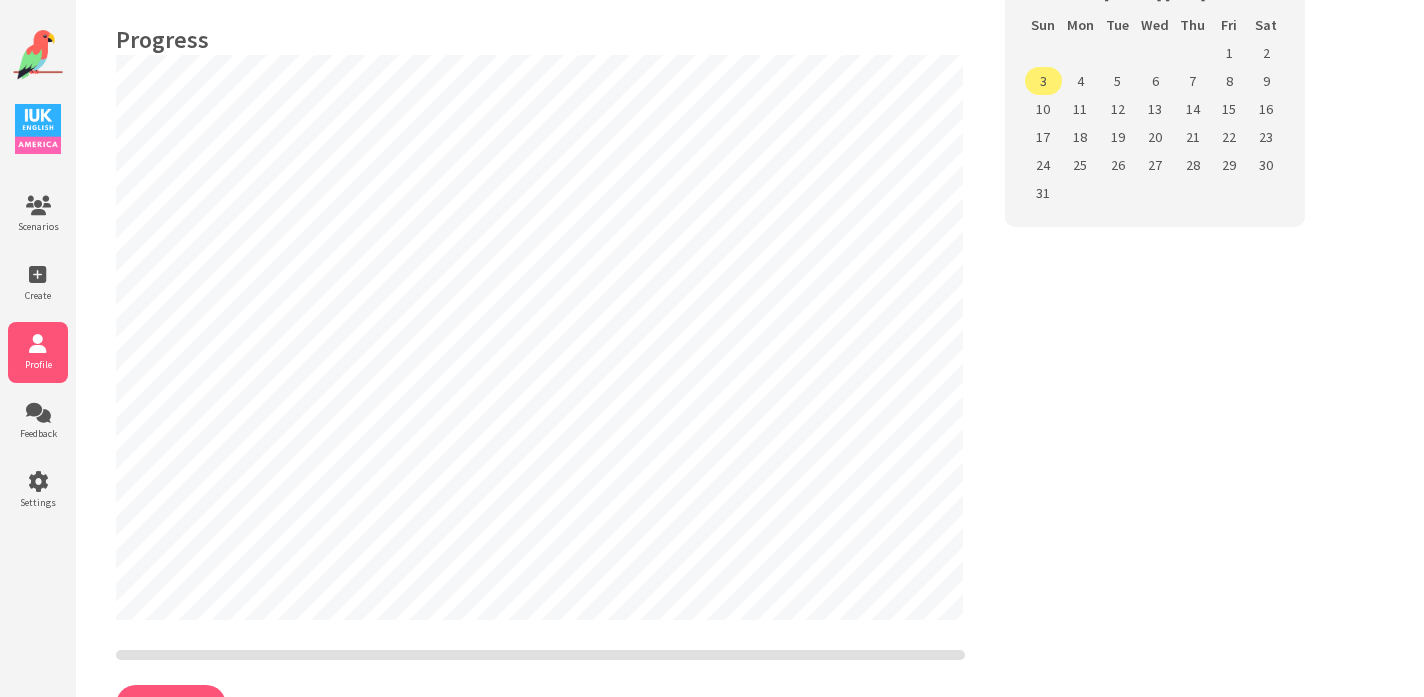 select on "**" 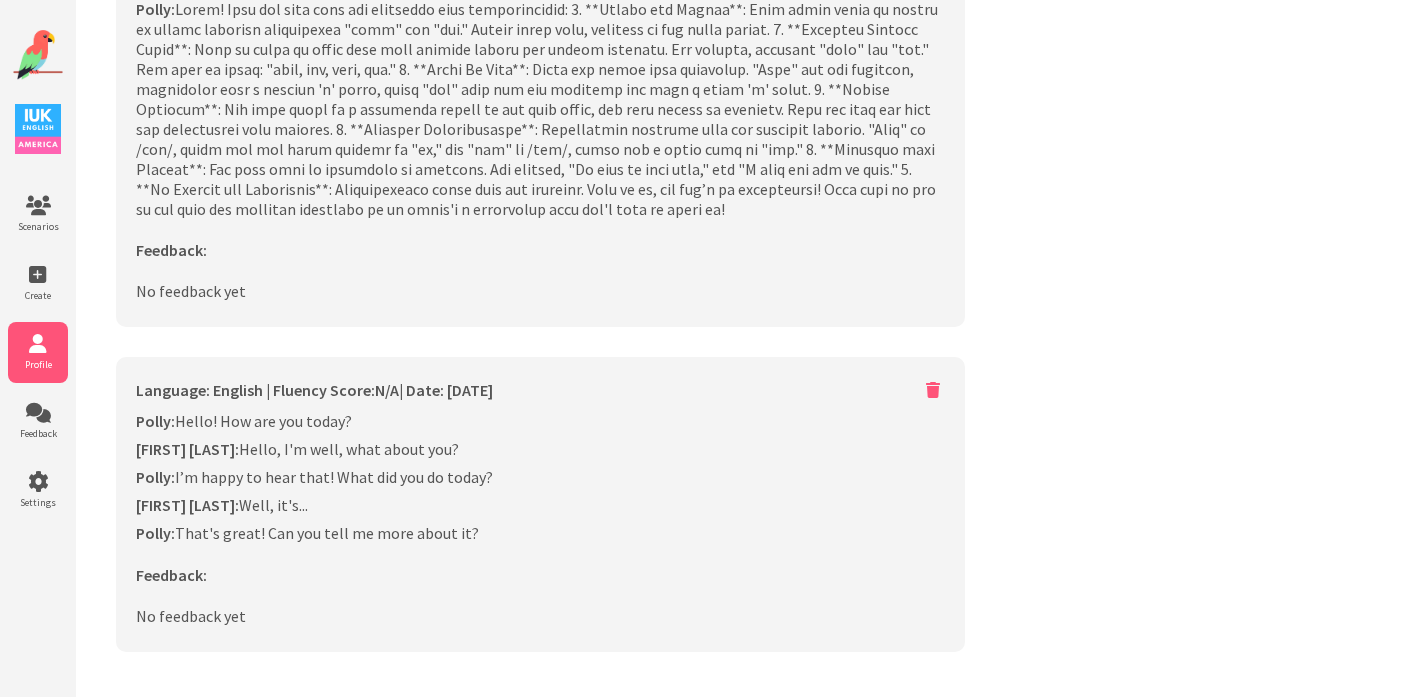 scroll, scrollTop: 1599, scrollLeft: 0, axis: vertical 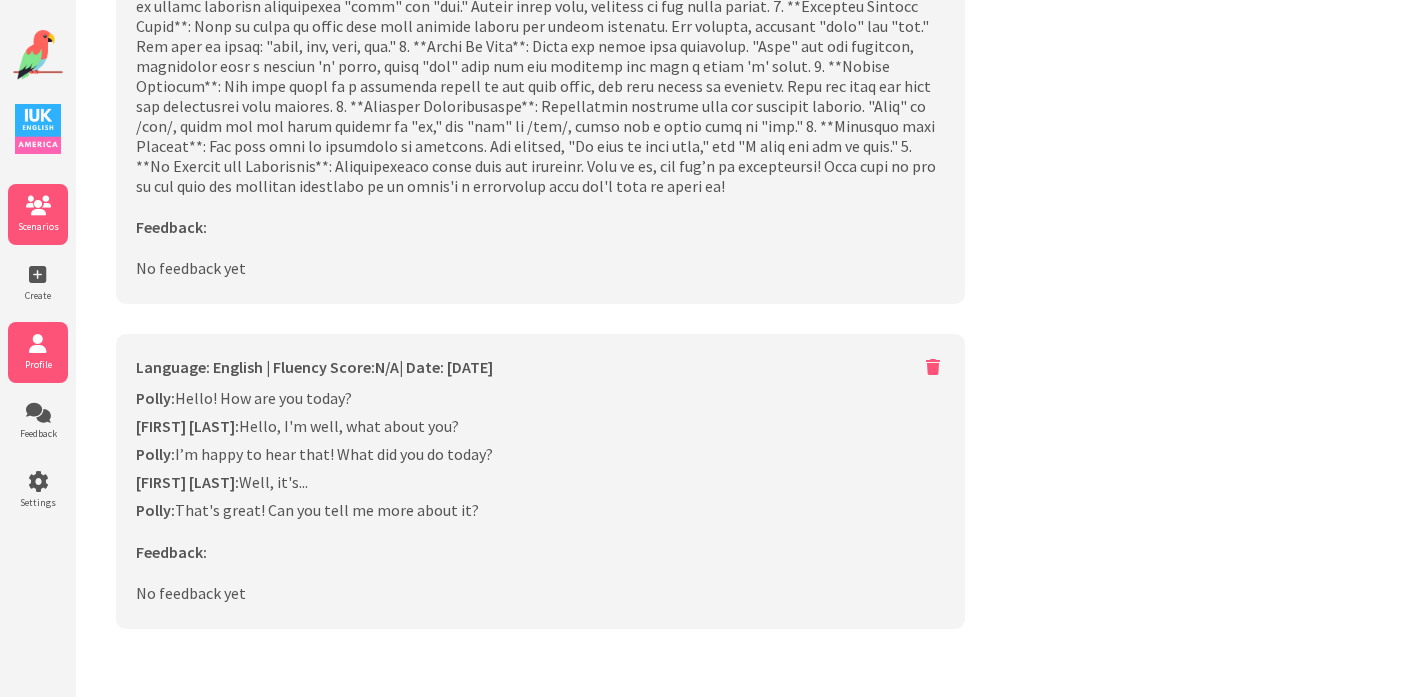 click on "Scenarios" at bounding box center (38, 226) 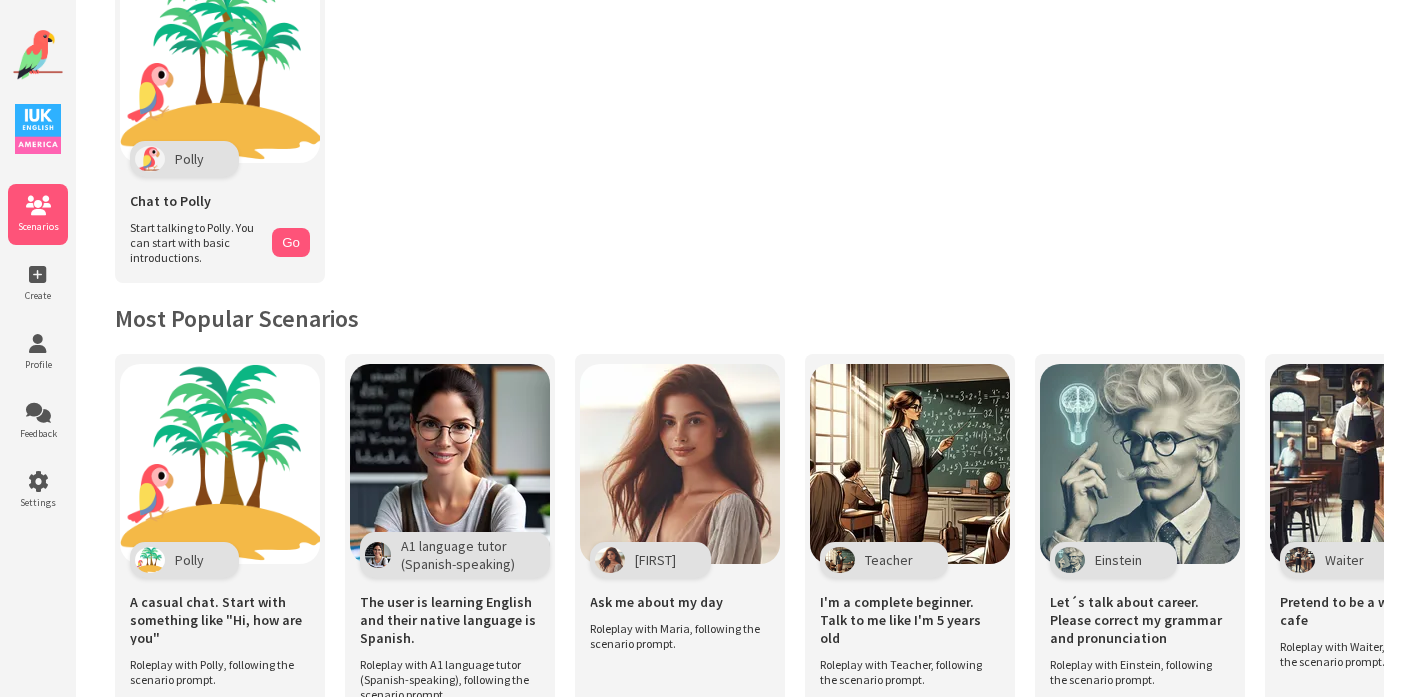 scroll, scrollTop: 109, scrollLeft: 0, axis: vertical 